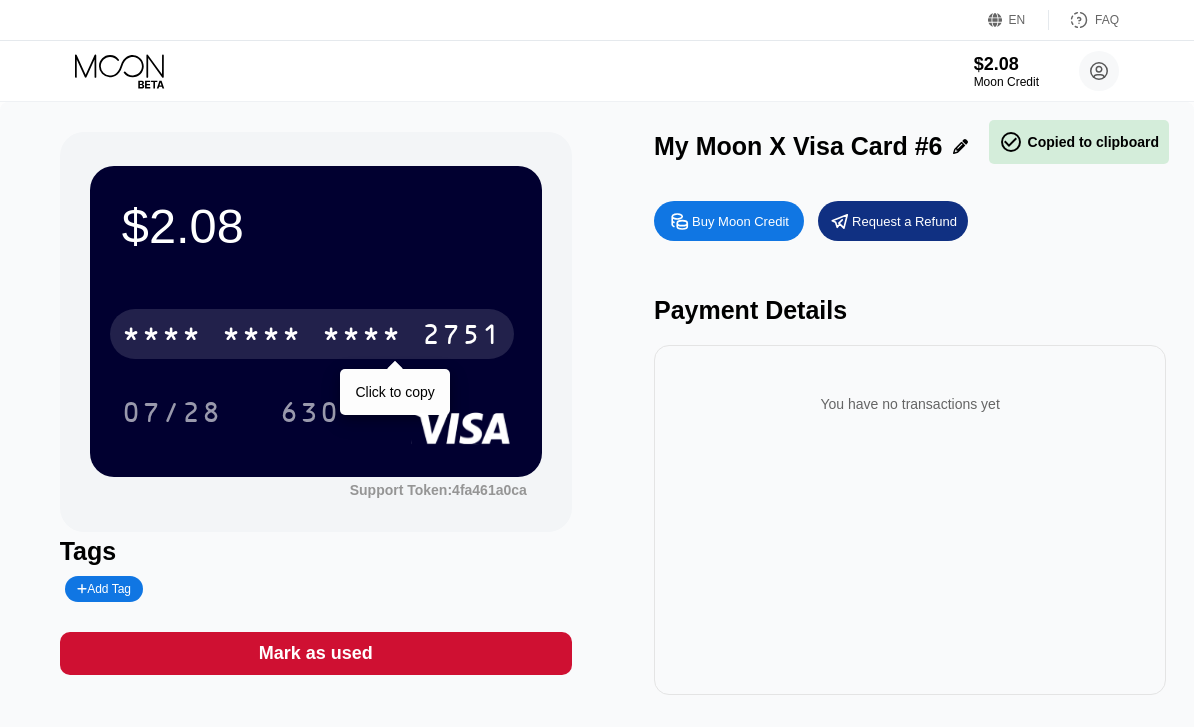 scroll, scrollTop: 0, scrollLeft: 0, axis: both 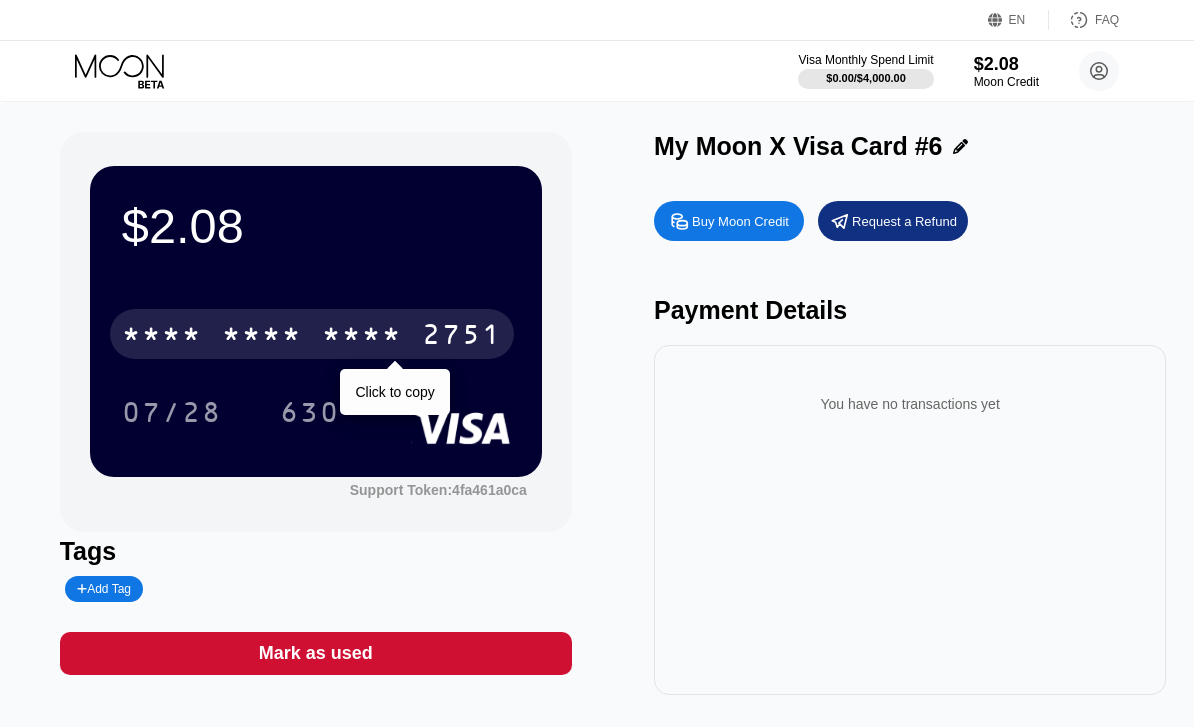 click 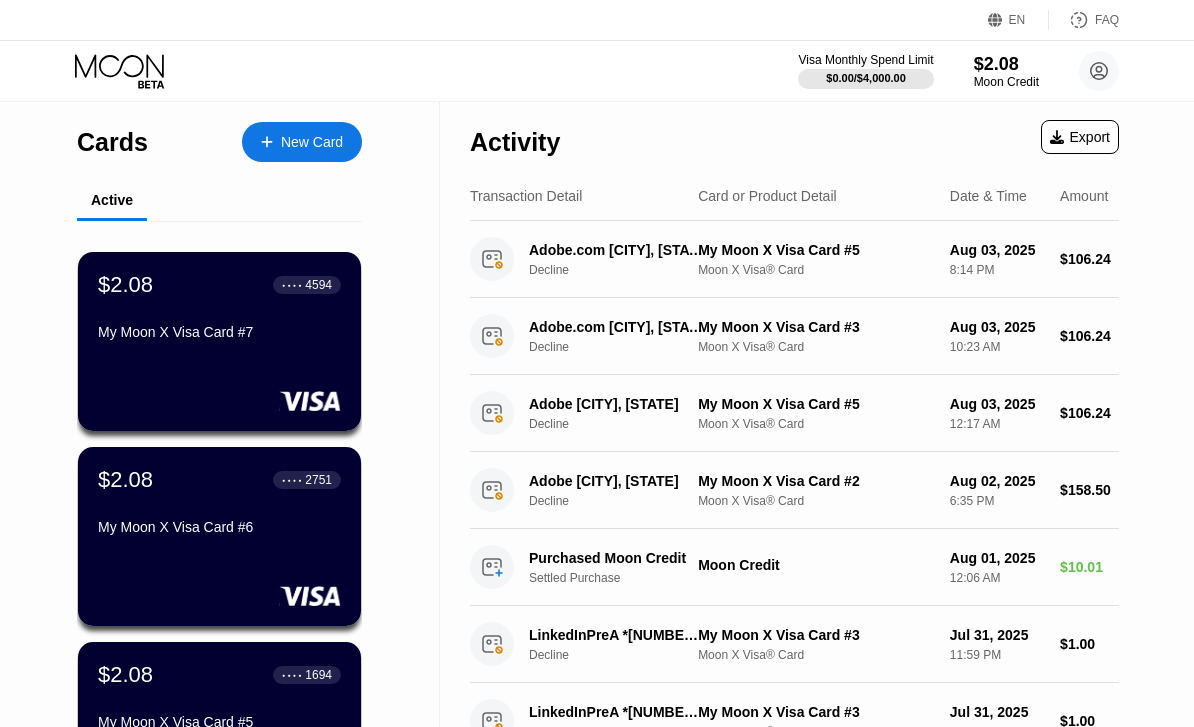 scroll, scrollTop: 50, scrollLeft: 0, axis: vertical 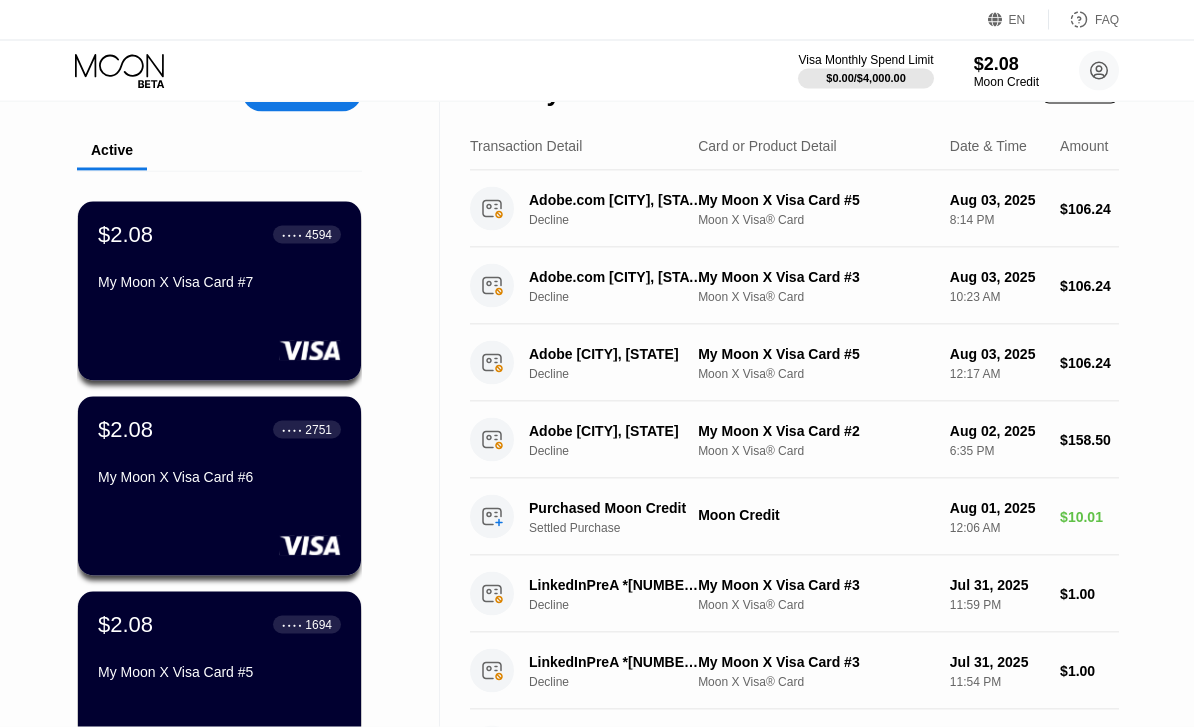 click on "$2.08 ● ● ● ● 2751 My Moon X Visa Card #6" at bounding box center [219, 486] 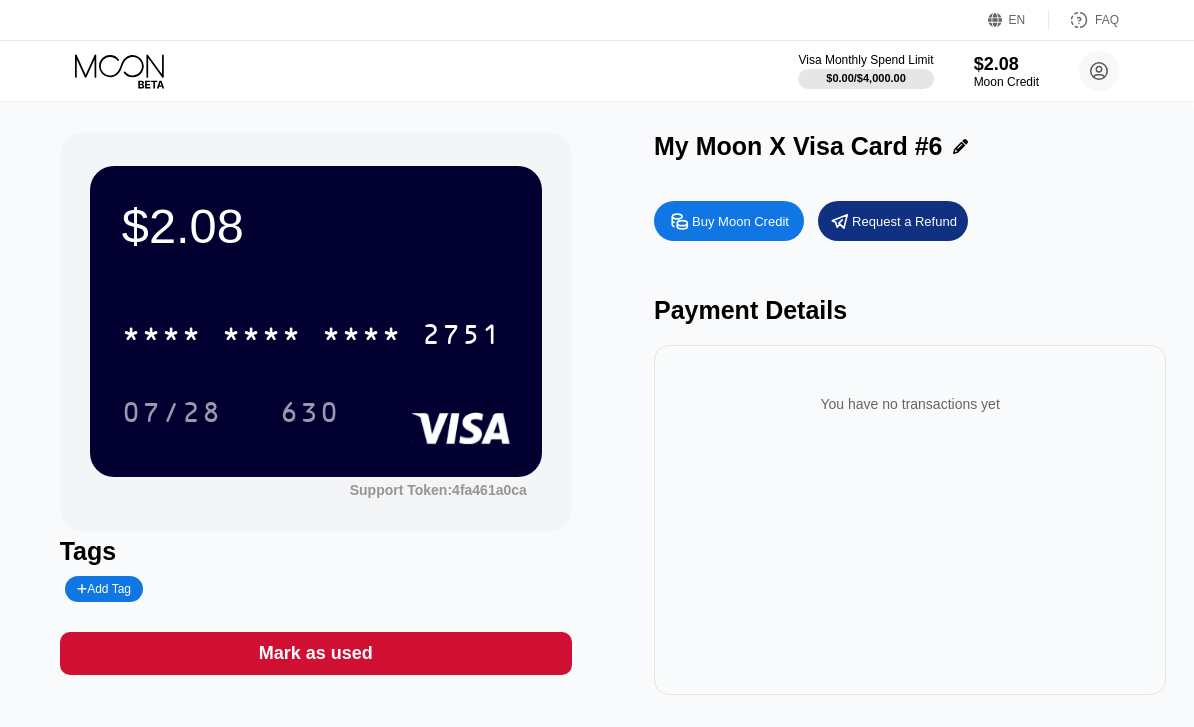 click 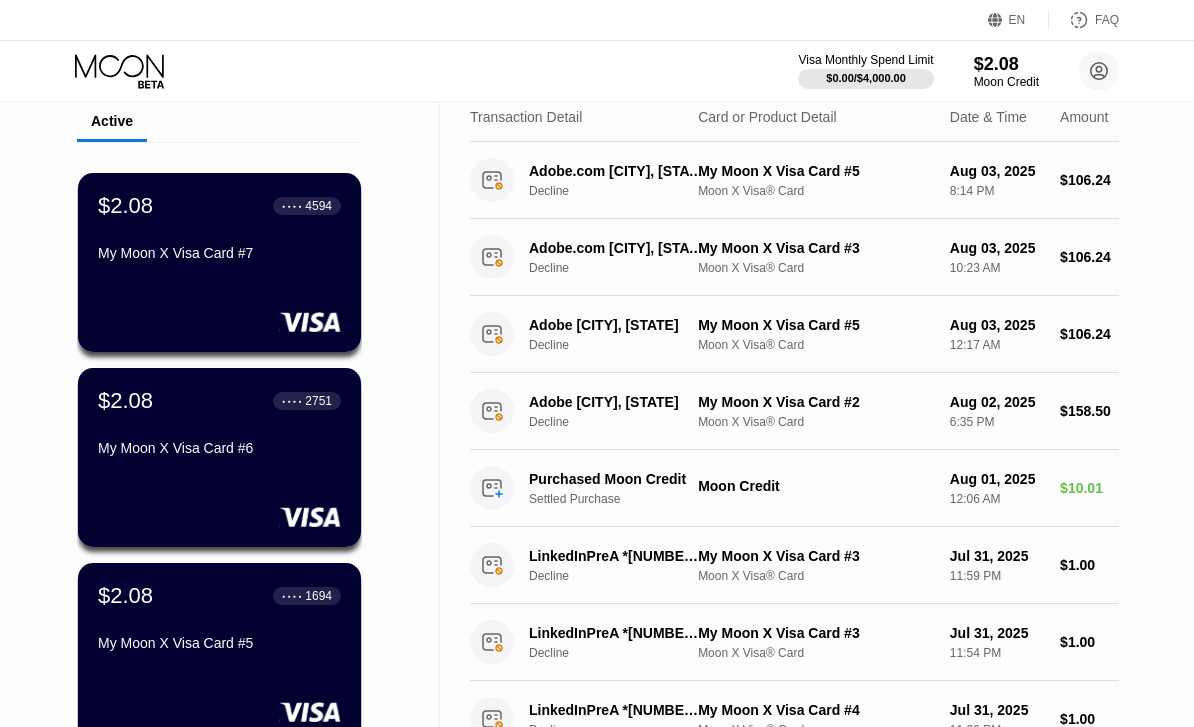 scroll, scrollTop: 129, scrollLeft: 0, axis: vertical 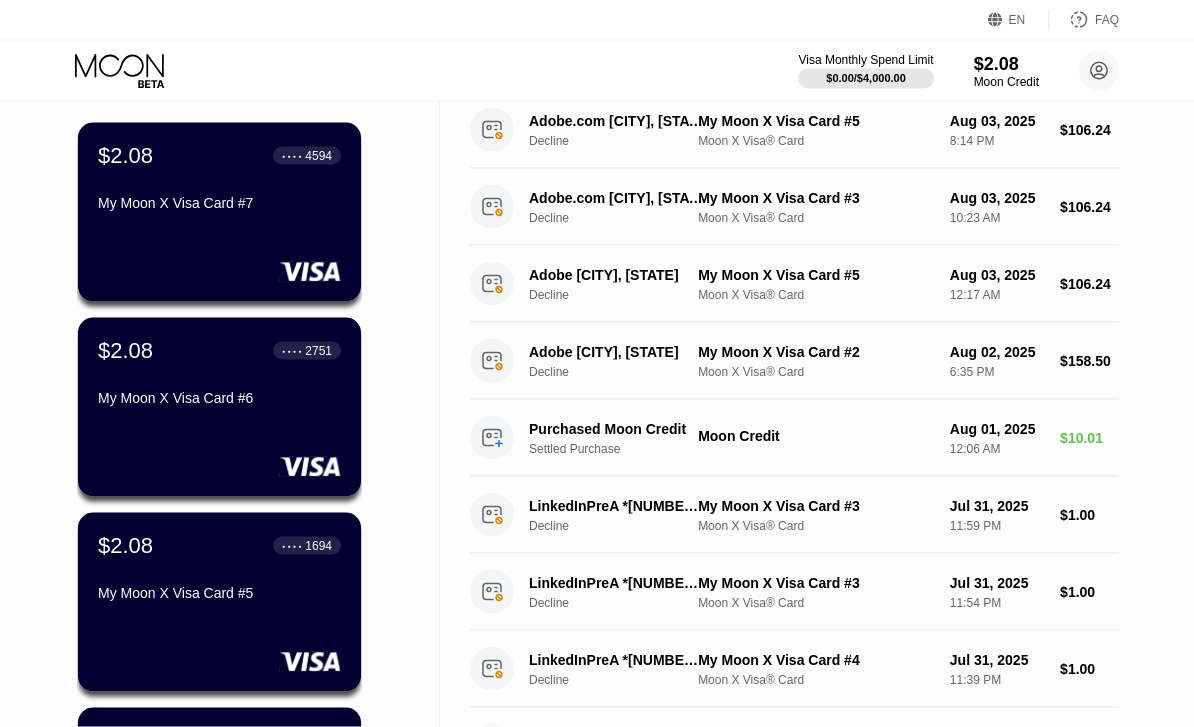 click on "My Moon X Visa Card #5" at bounding box center [219, 597] 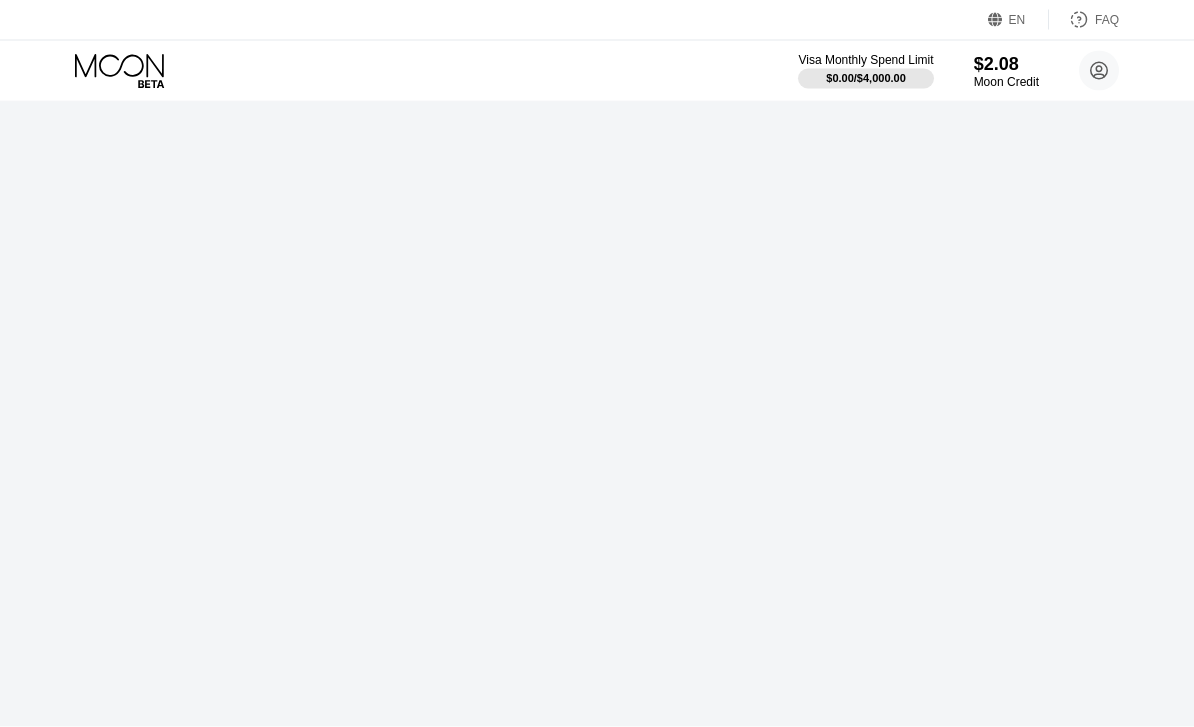 scroll, scrollTop: 0, scrollLeft: 0, axis: both 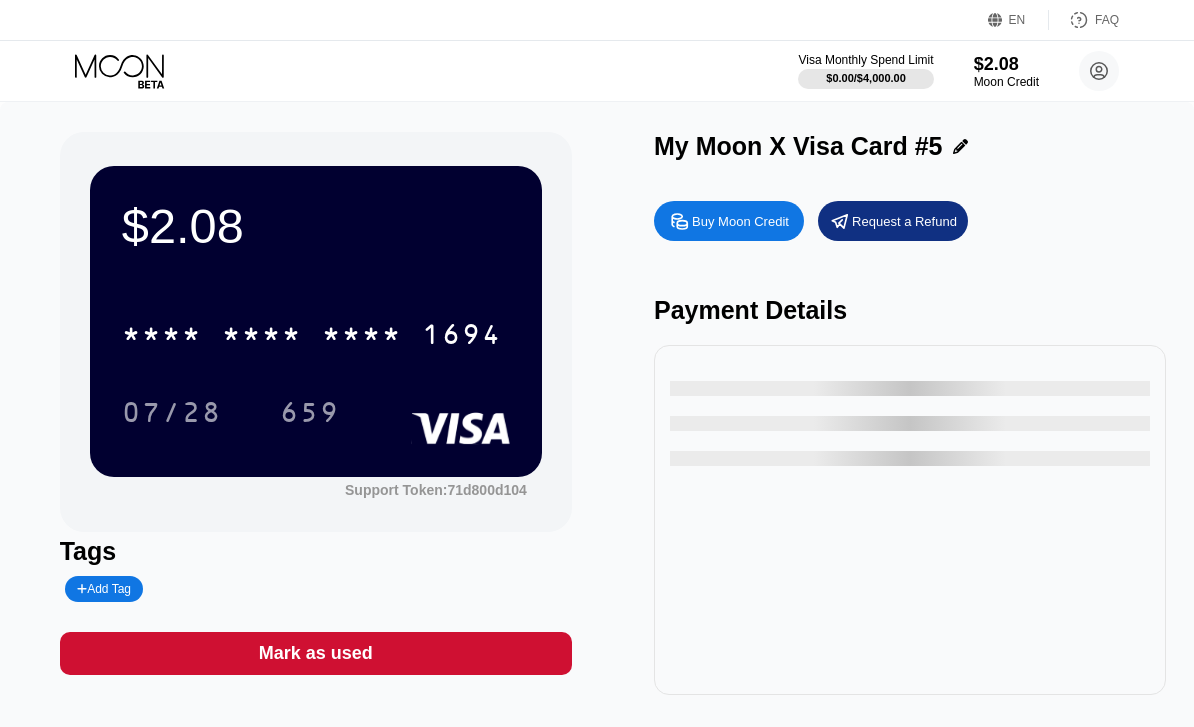 click on "1694" at bounding box center [462, 337] 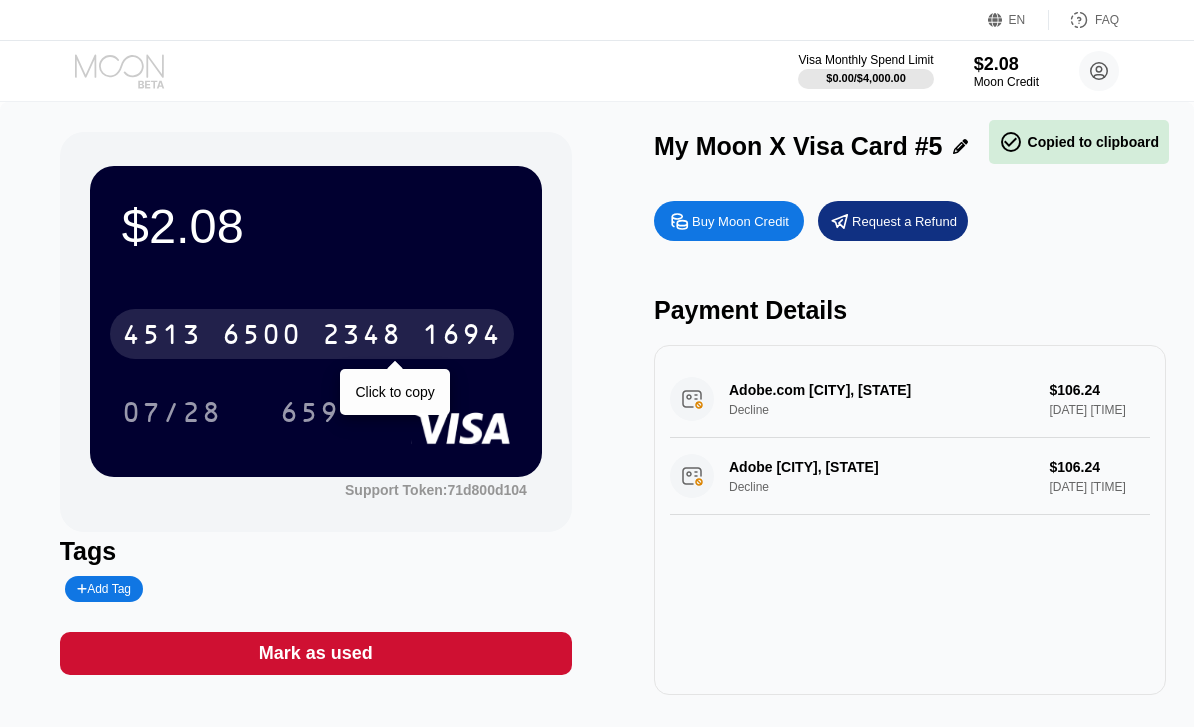 click 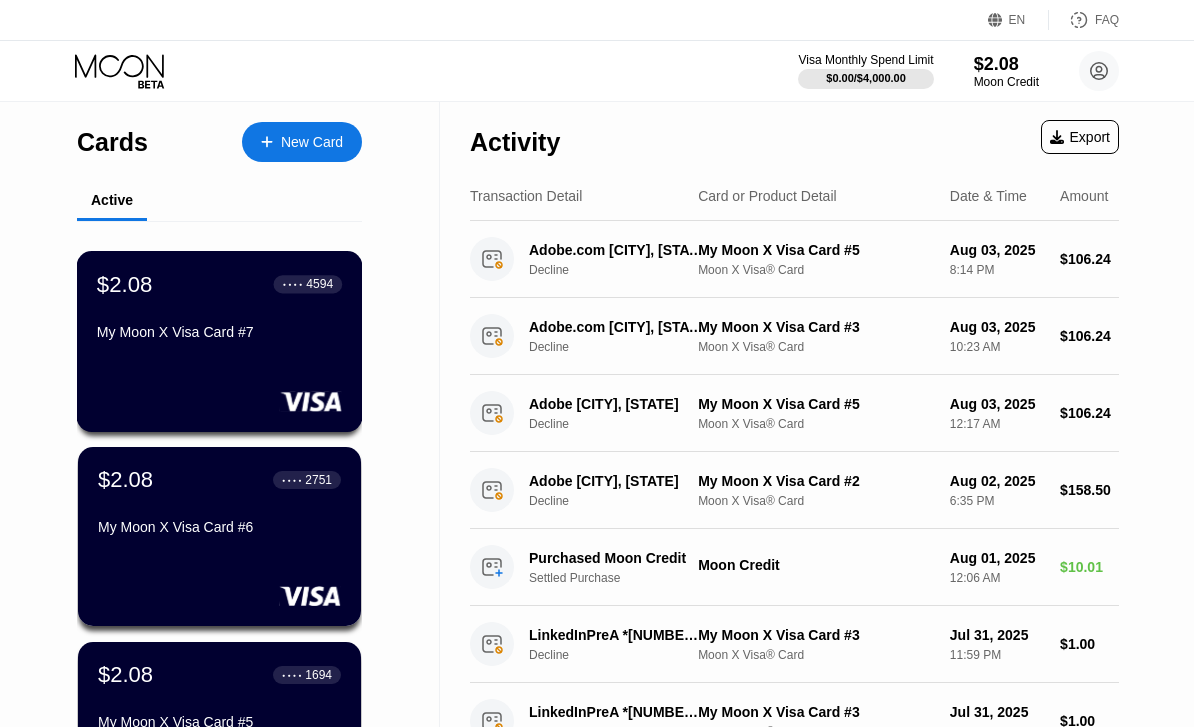 click on "$2.08 ● ● ● ● 4594 My Moon X Visa Card #7" at bounding box center [220, 341] 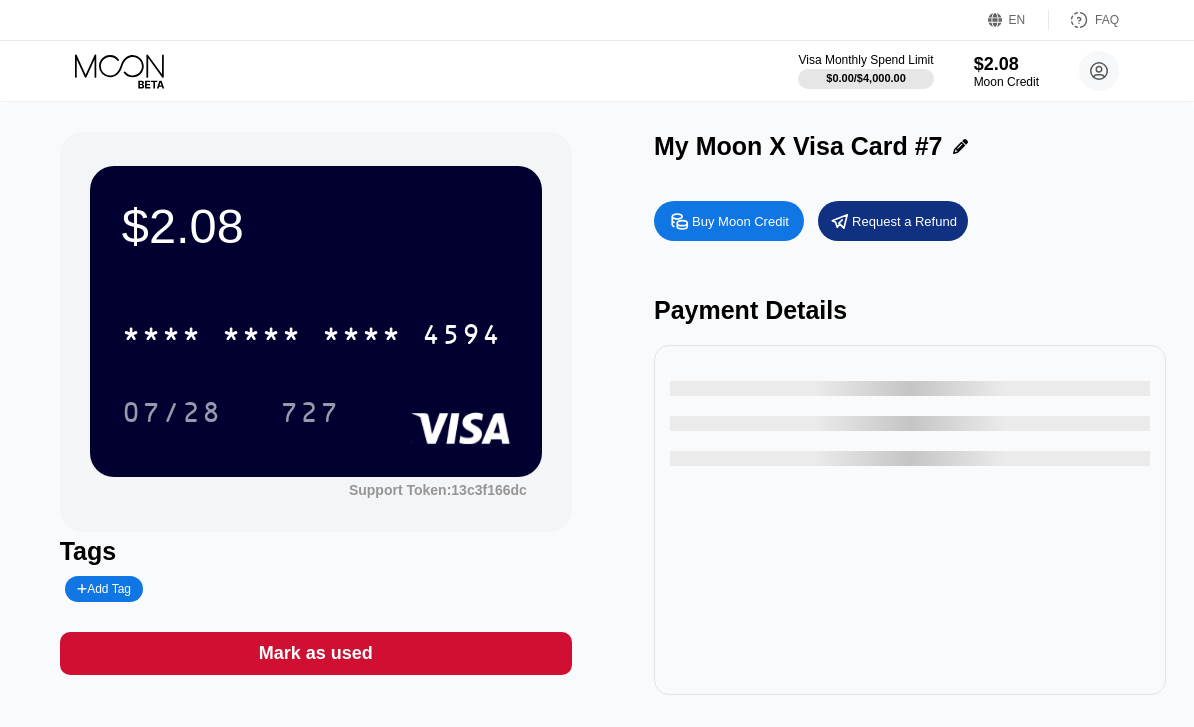 click on "* * * *" at bounding box center (362, 337) 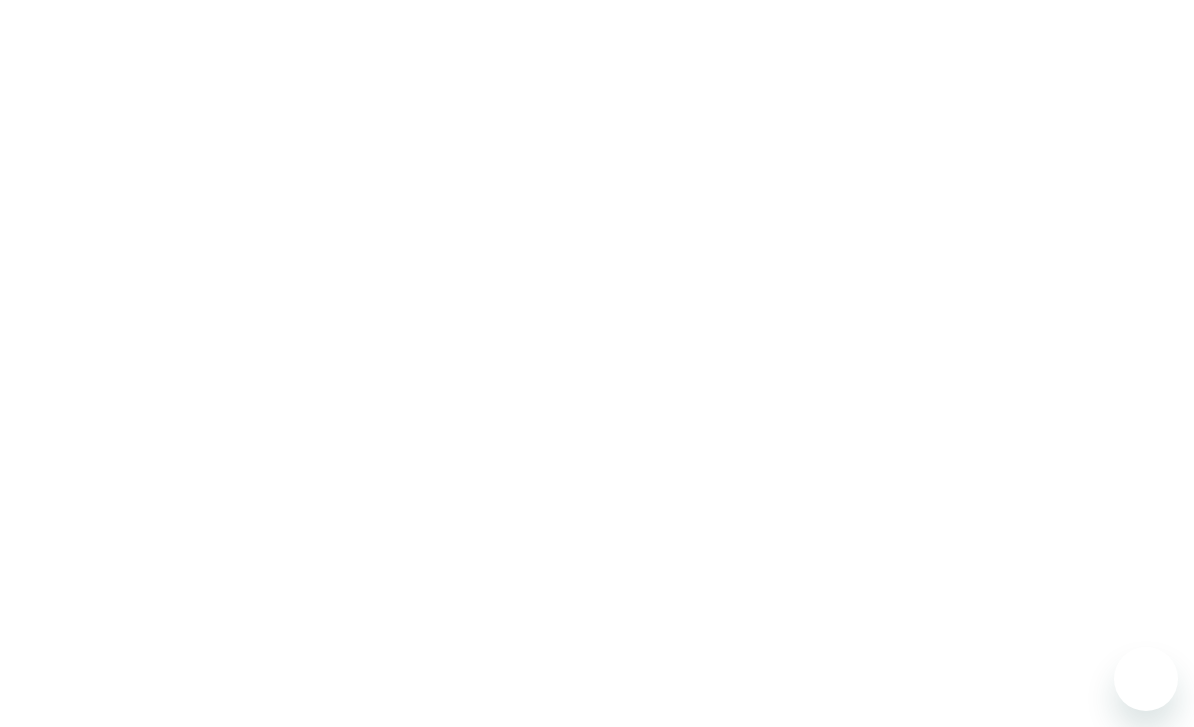 scroll, scrollTop: 0, scrollLeft: 0, axis: both 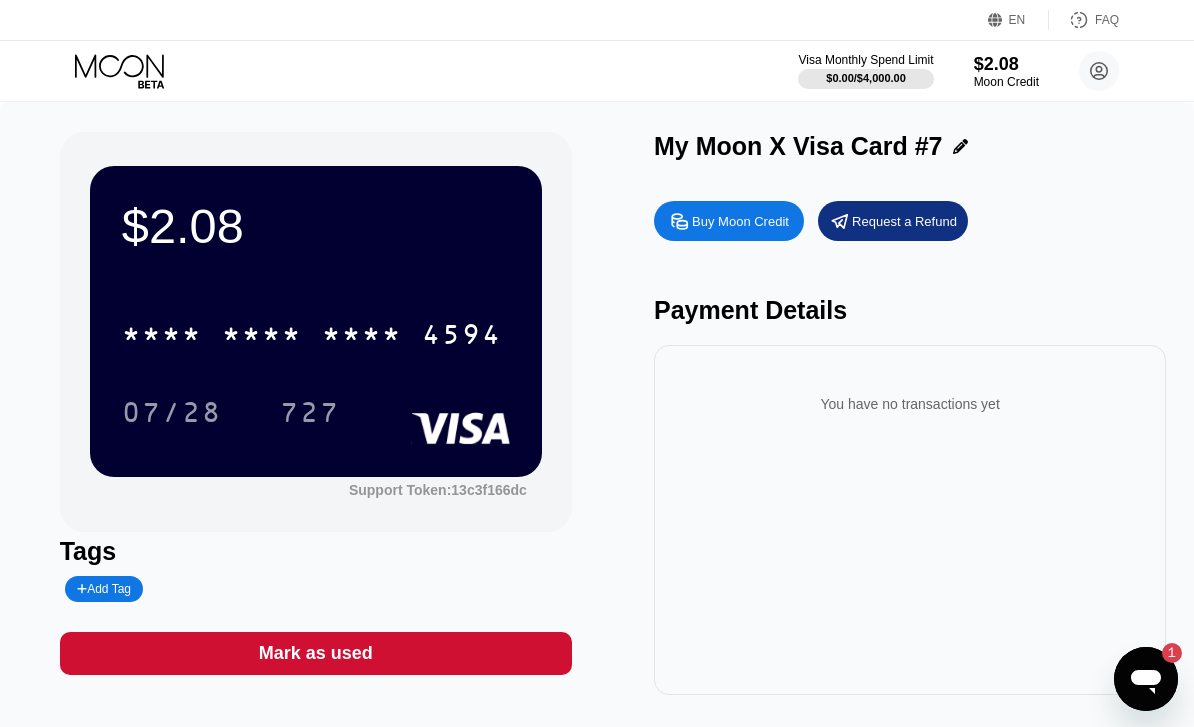 click 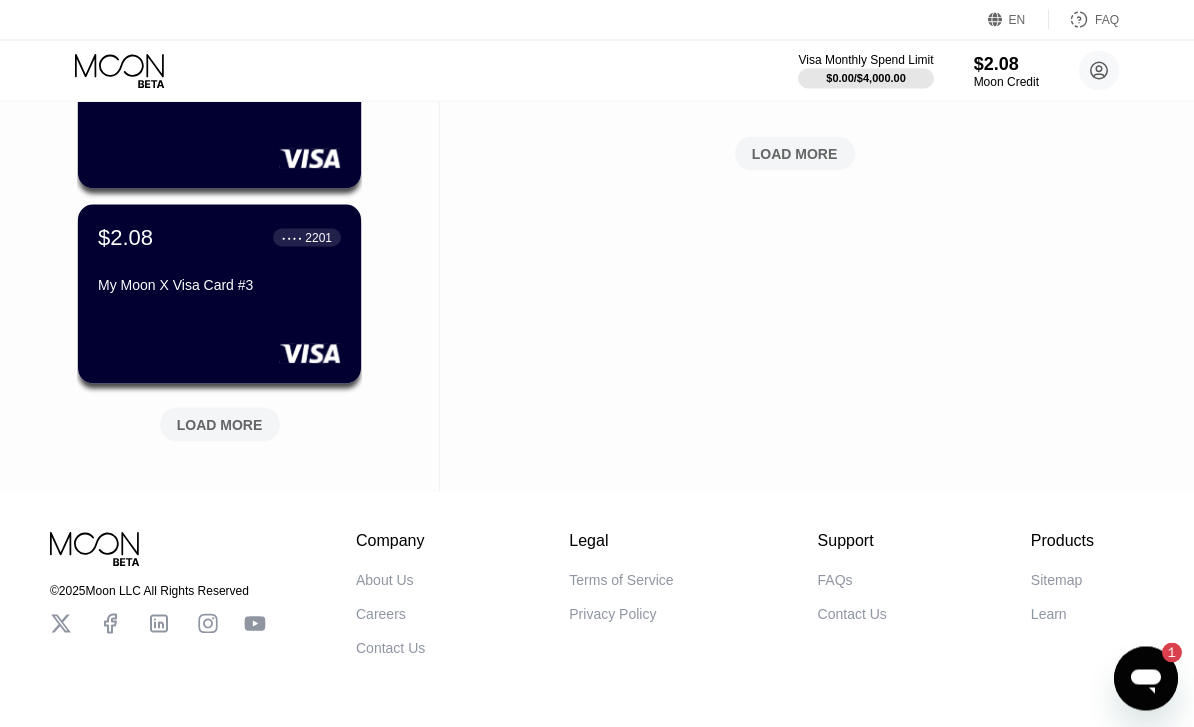 click on "LOAD MORE" at bounding box center (220, 425) 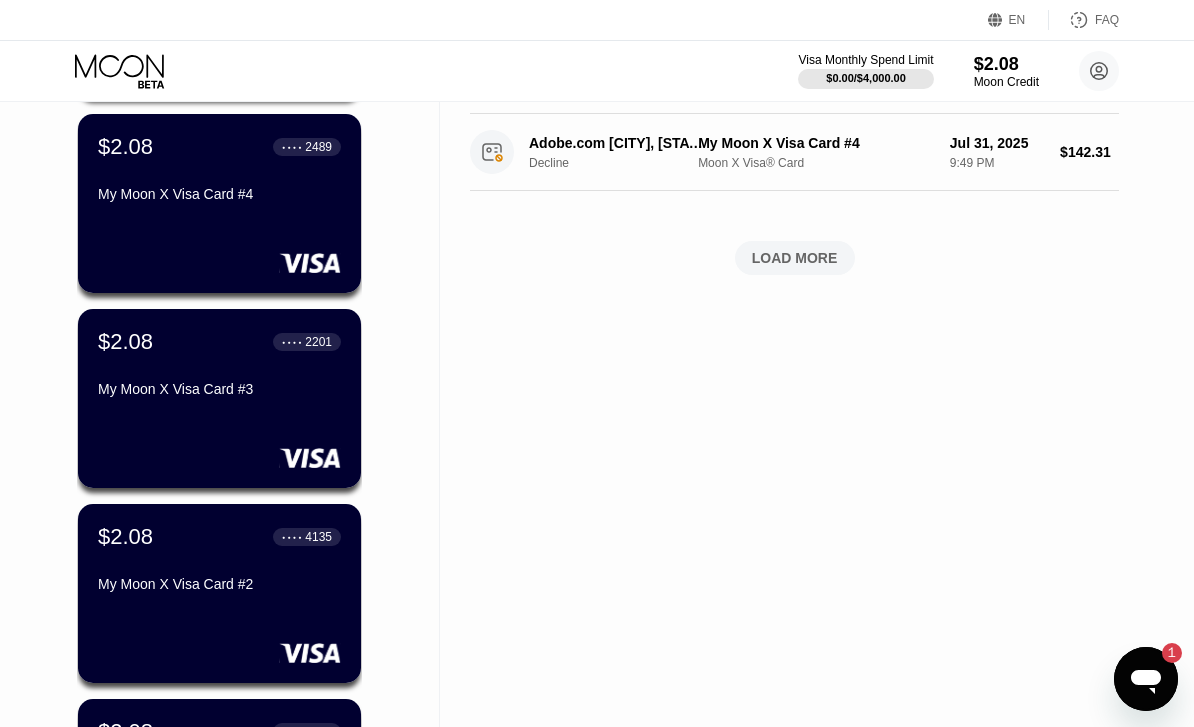 scroll, scrollTop: 722, scrollLeft: 0, axis: vertical 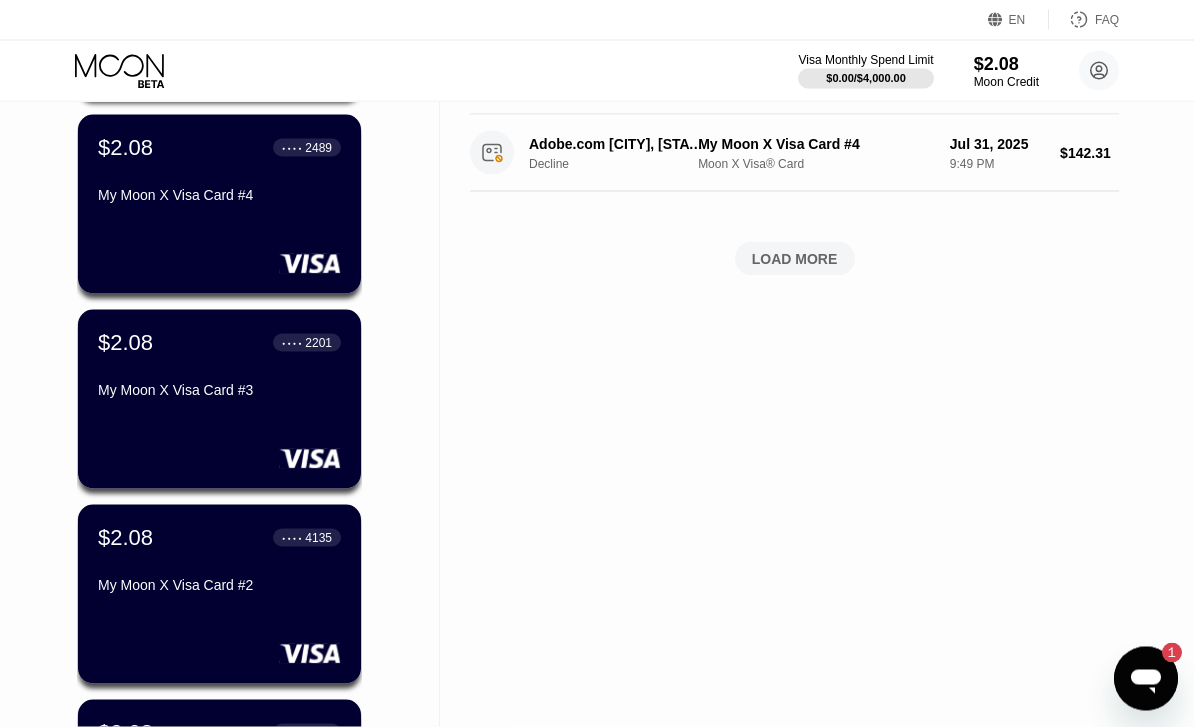 click on "$2.08 ● ● ● ● 2489 My Moon X Visa Card #4" at bounding box center (219, 204) 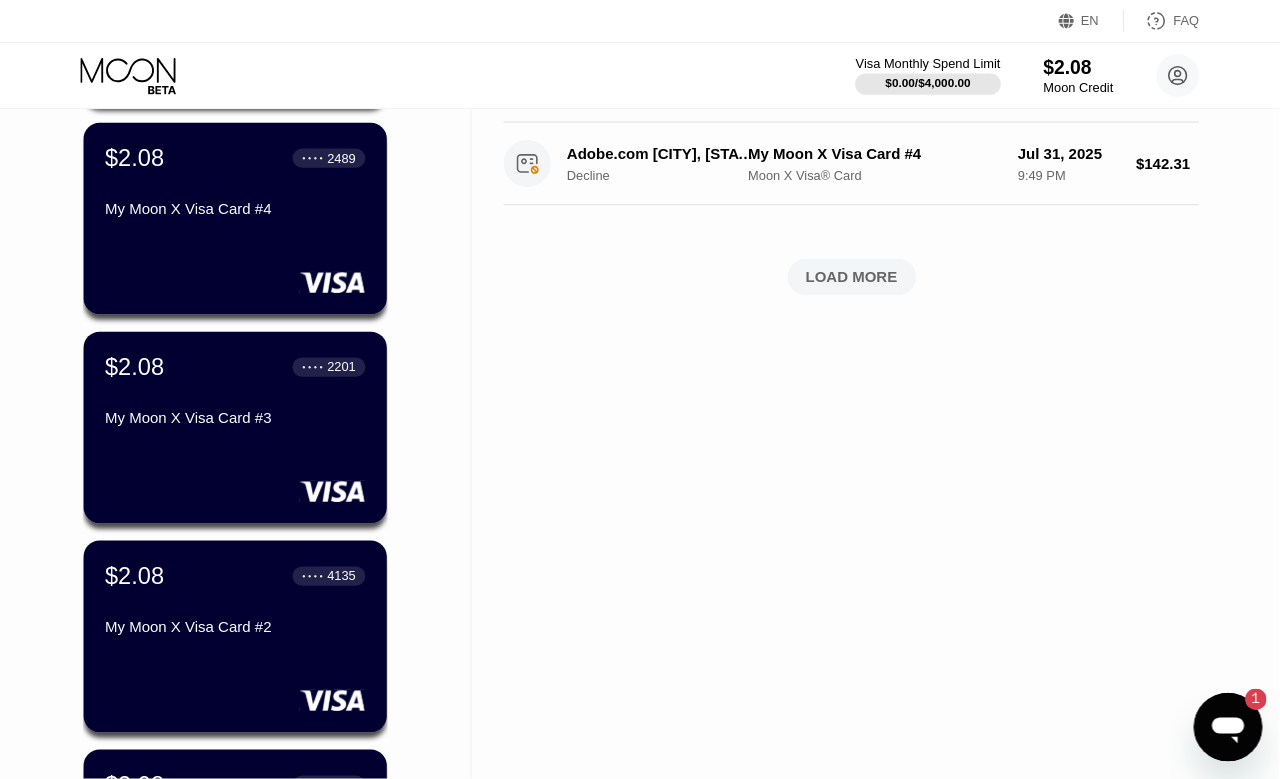 scroll, scrollTop: 0, scrollLeft: 0, axis: both 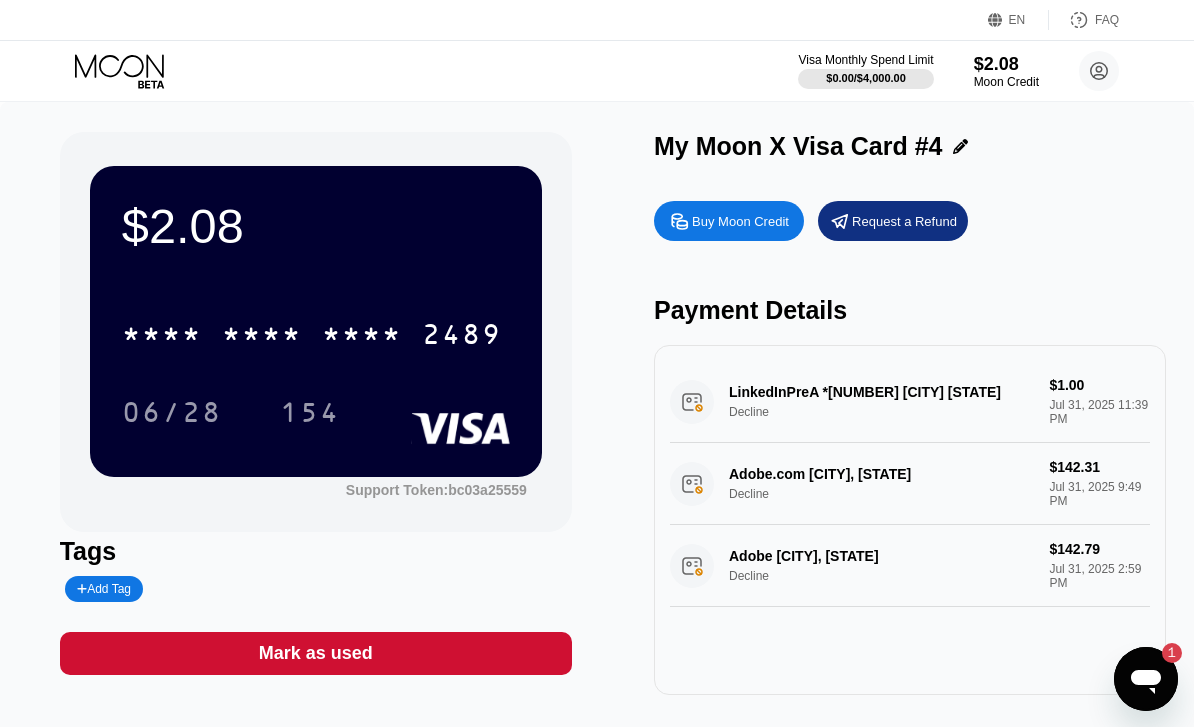 click on "2489" at bounding box center [462, 337] 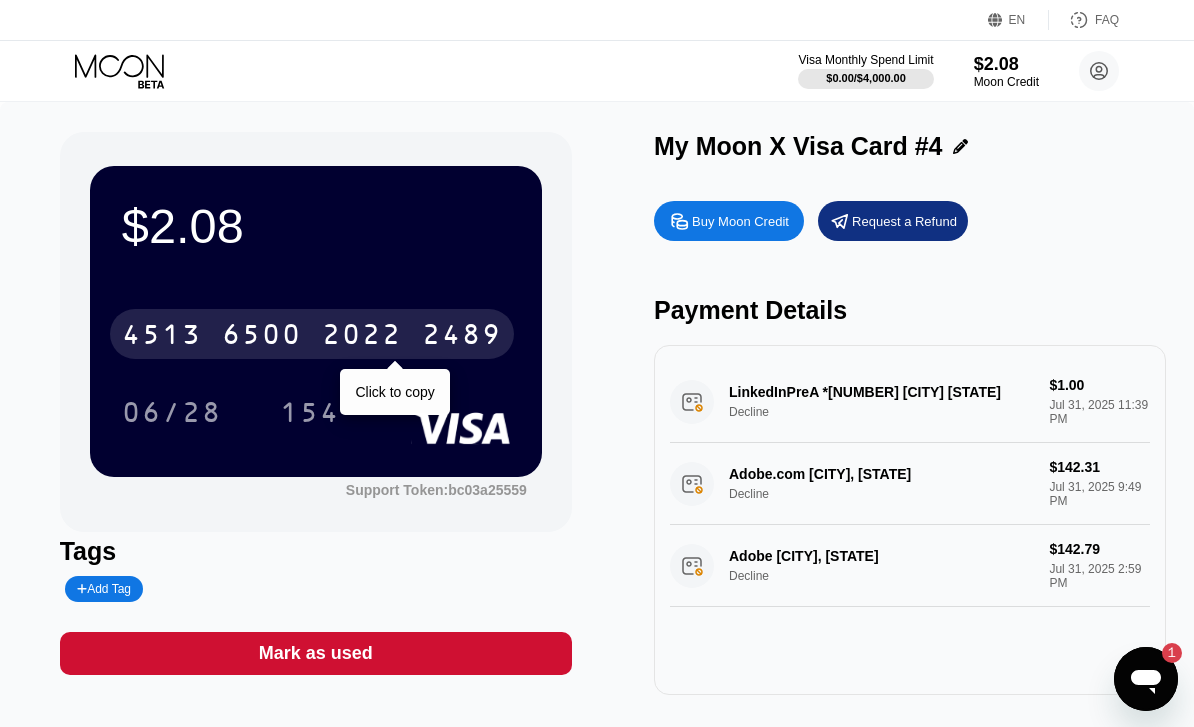 click on "$0.00 / $4,000.00" at bounding box center [866, 78] 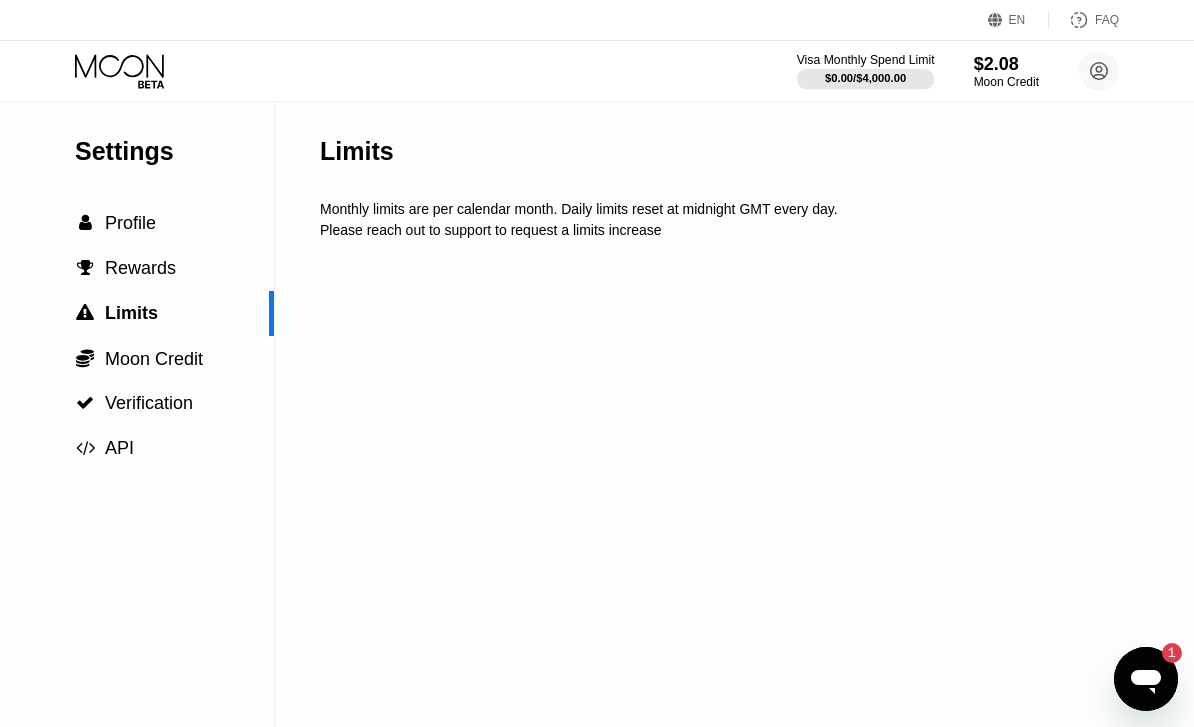 click on "Moon Credit" at bounding box center [1006, 82] 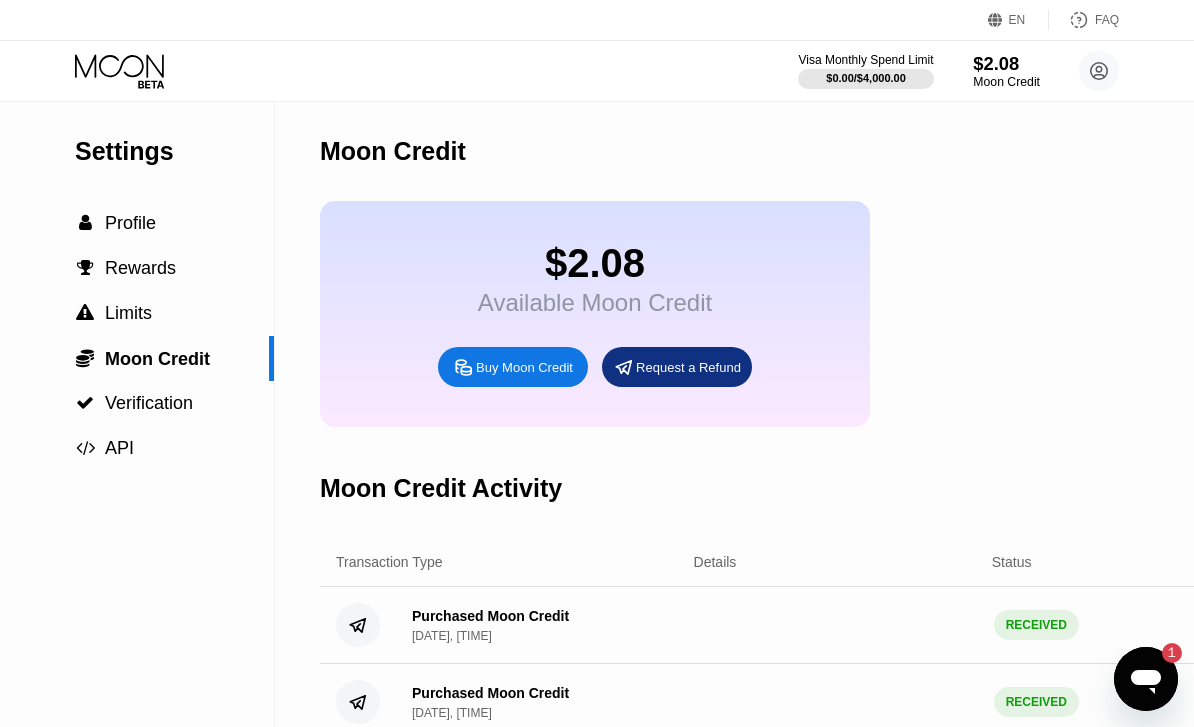 click on "Buy Moon Credit" at bounding box center [524, 367] 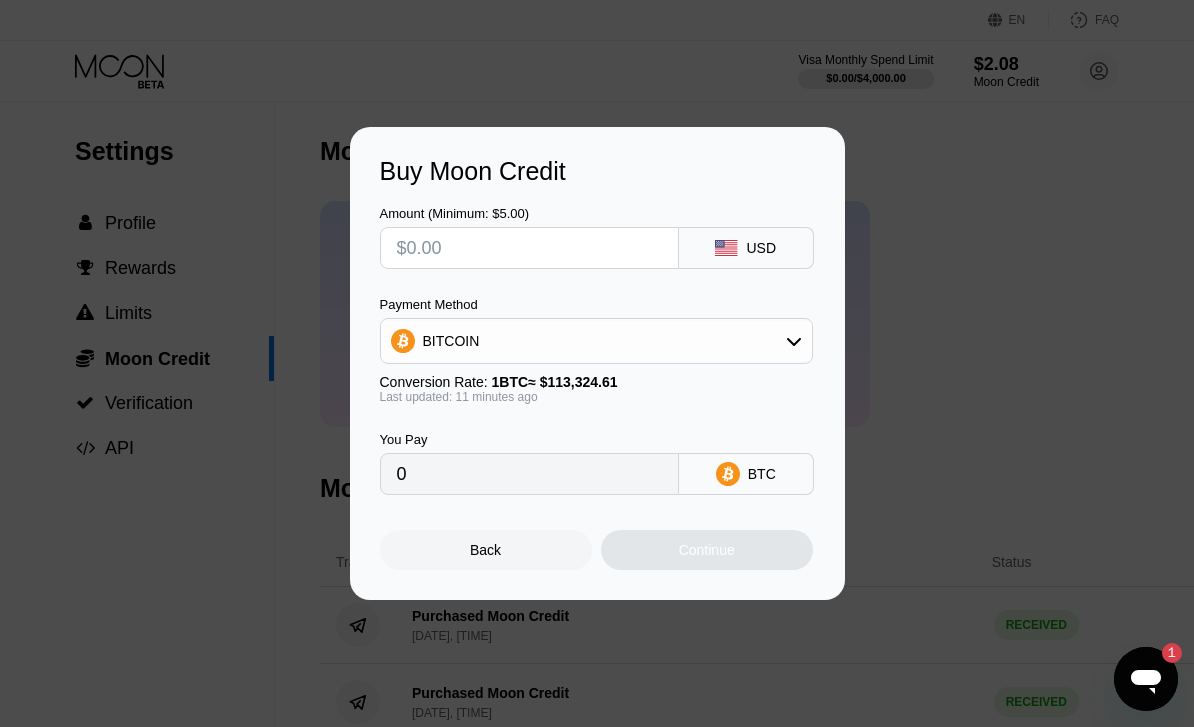click at bounding box center (529, 248) 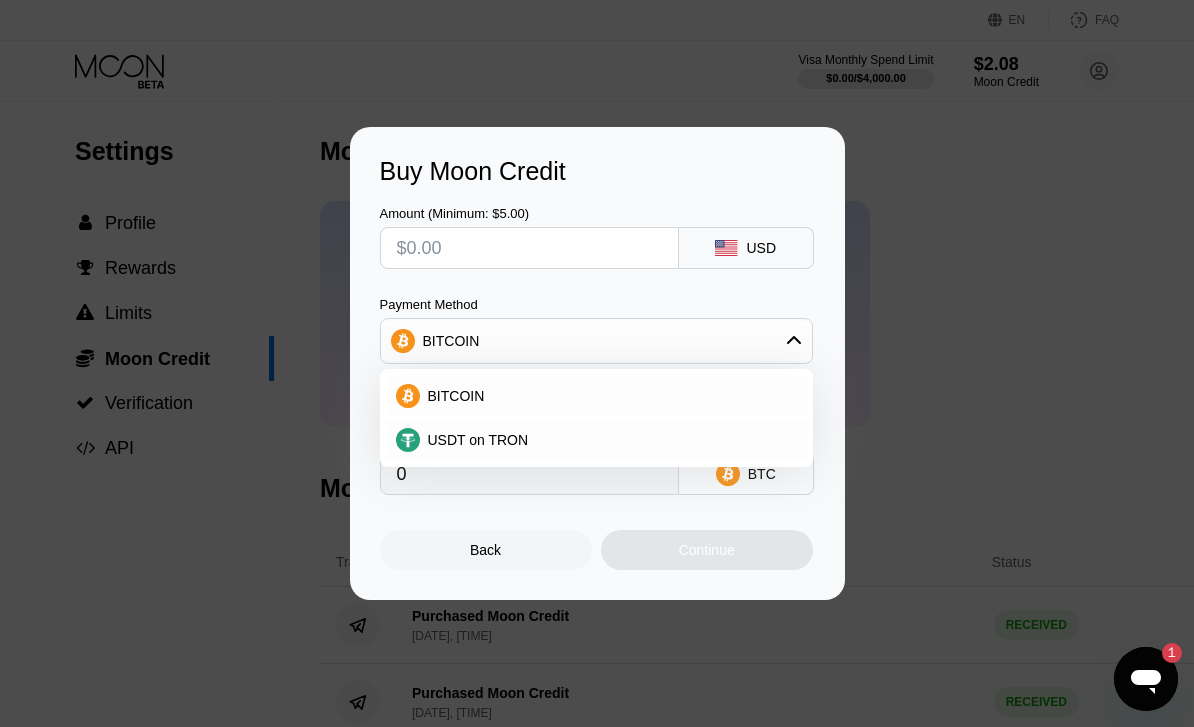 click on "USDT on TRON" at bounding box center (608, 440) 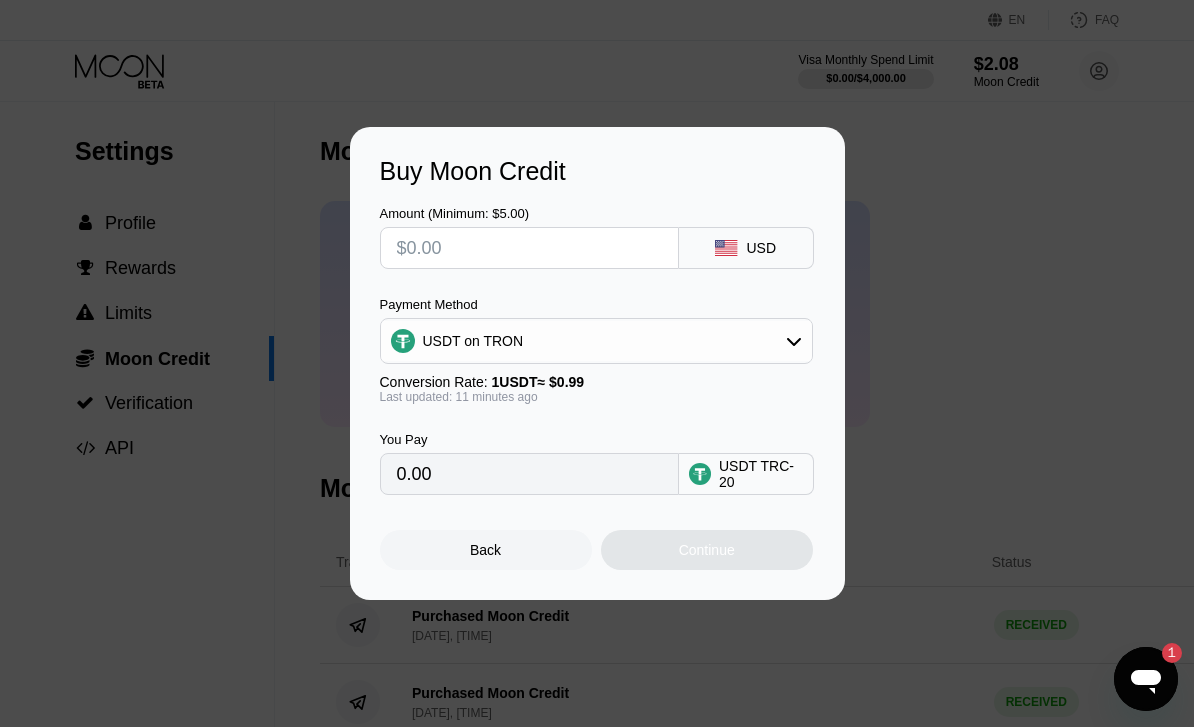 click on "0.00" at bounding box center (529, 474) 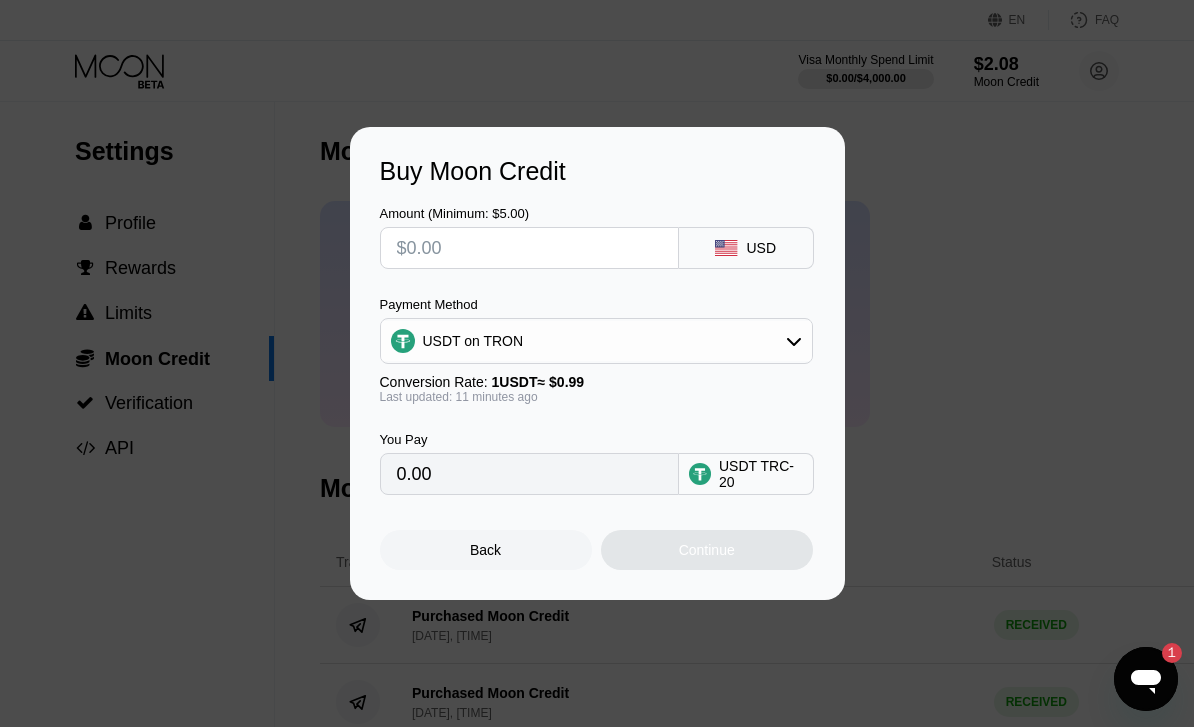 type on "$1" 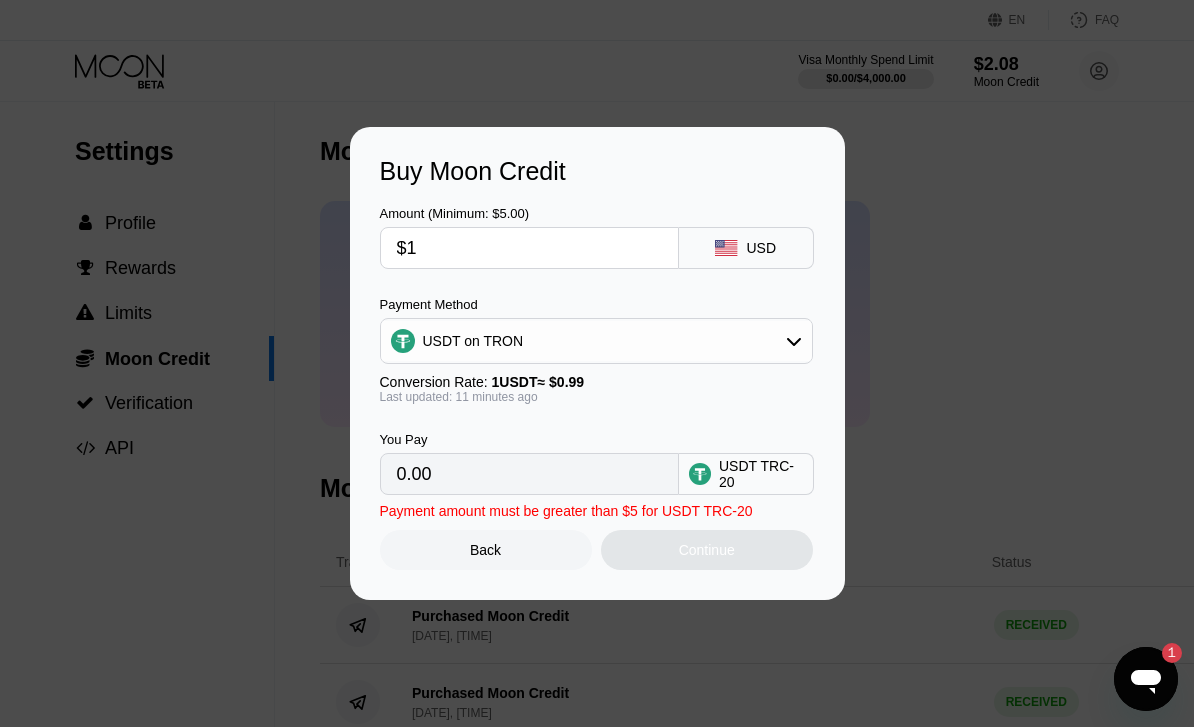 type on "1.01" 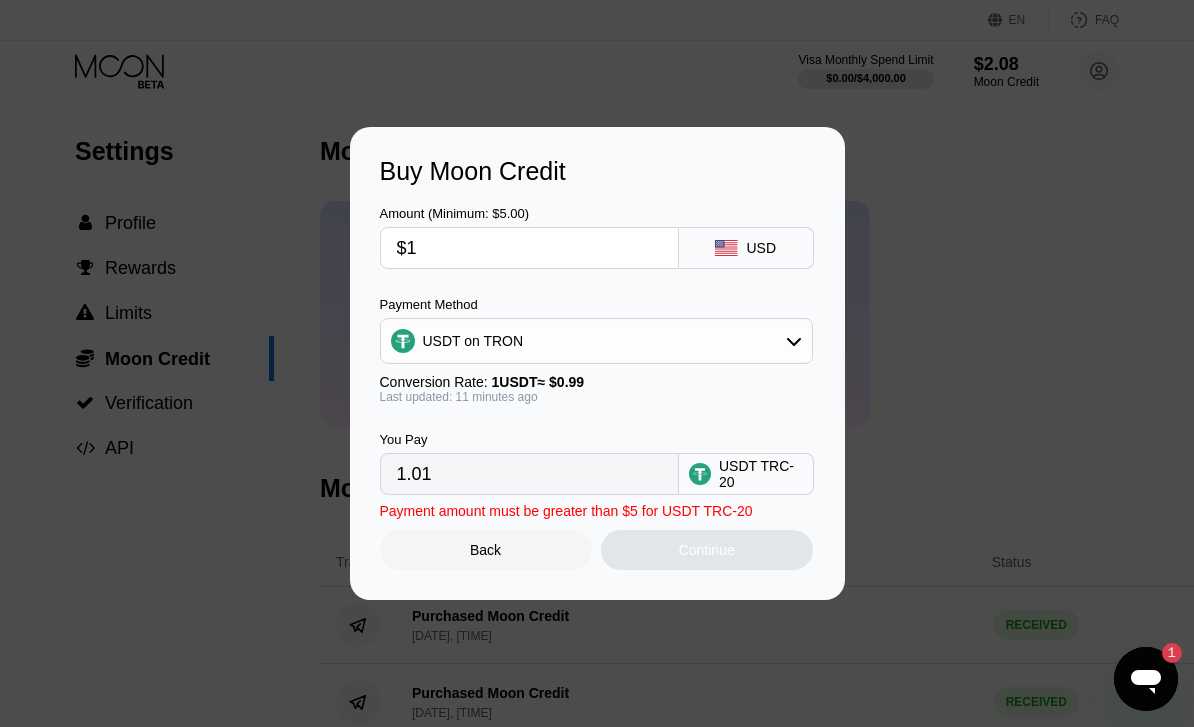 type on "$10" 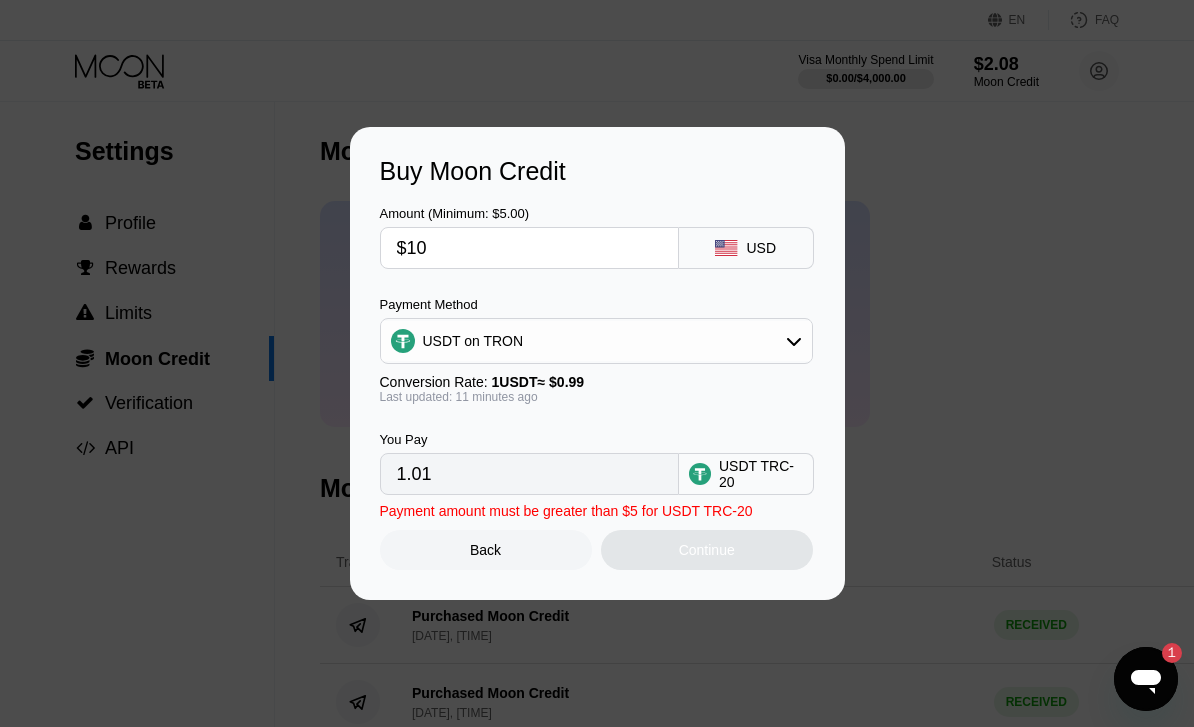 type on "10.10" 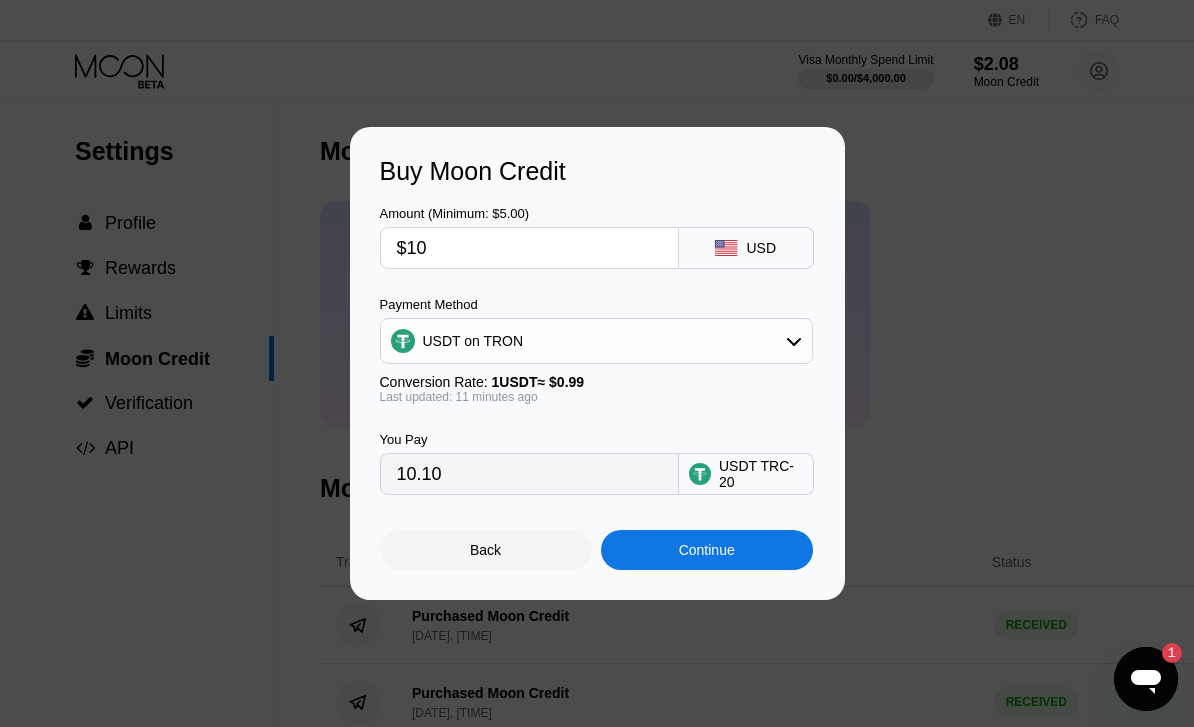 click on "Continue" at bounding box center [707, 550] 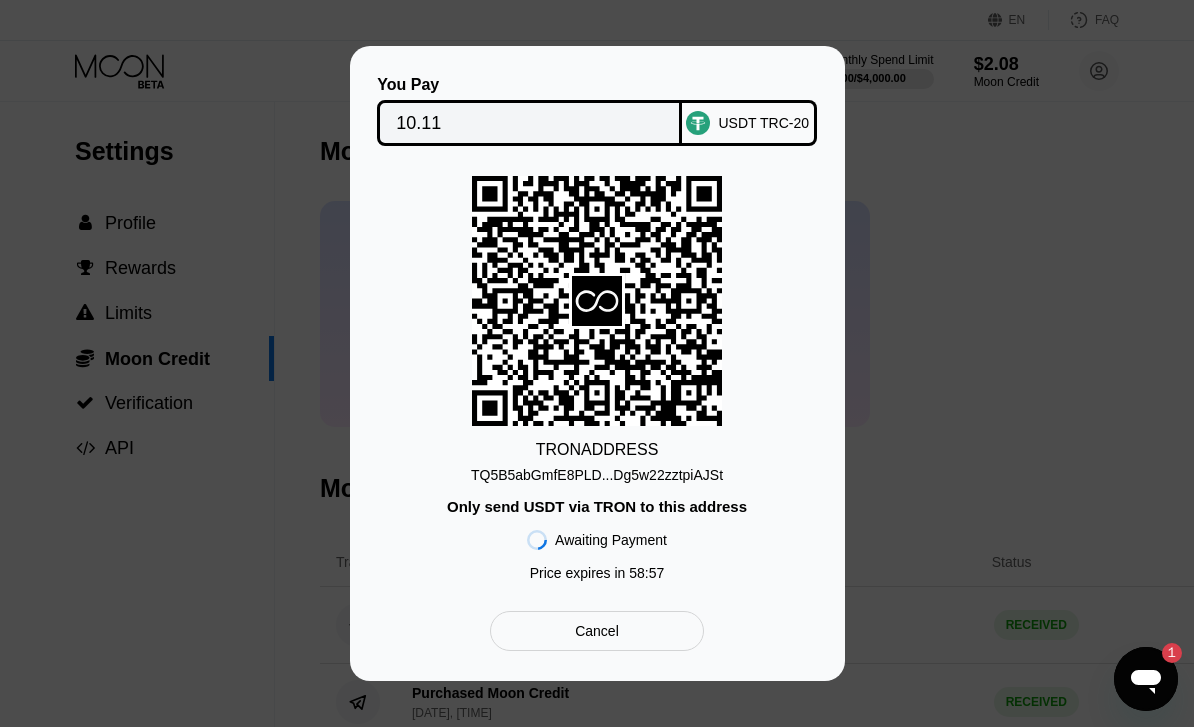 click on "TQ5B5abGmfE8PLD...Dg5w22zztpiAJSt" at bounding box center (597, 475) 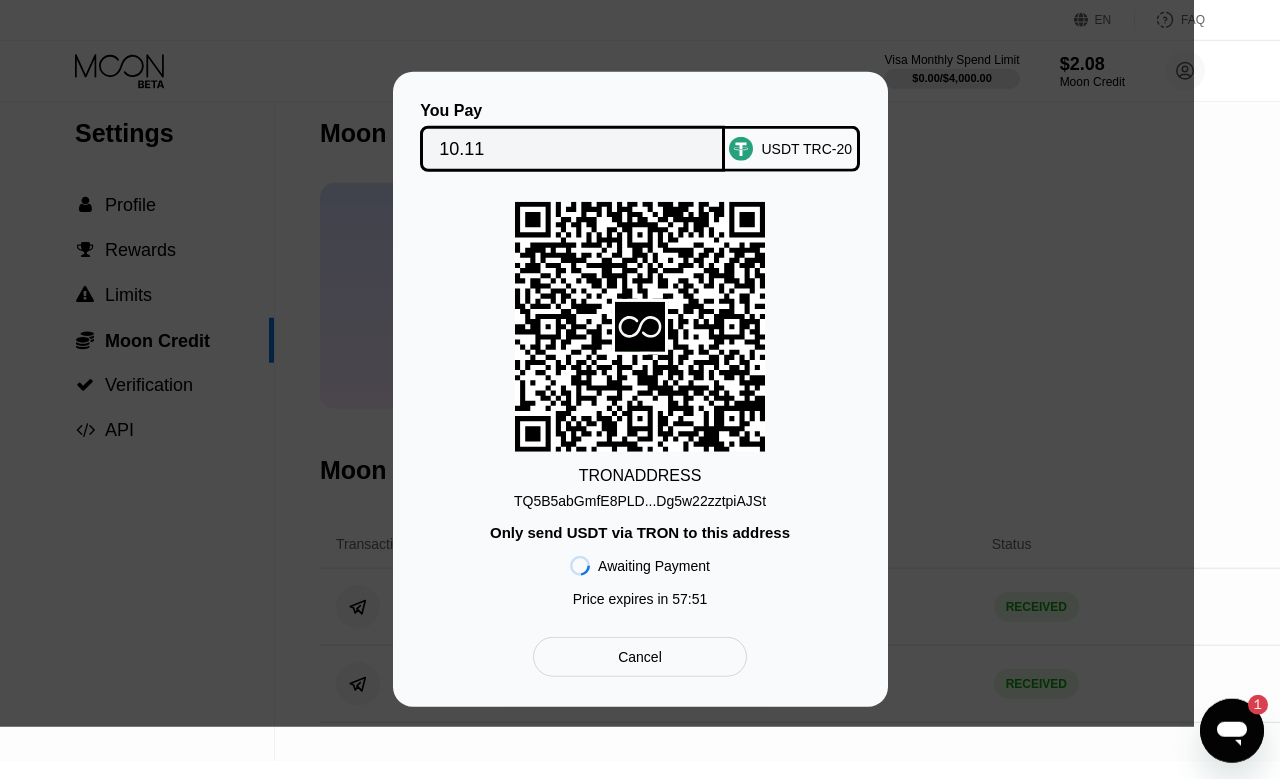 scroll, scrollTop: 19, scrollLeft: 0, axis: vertical 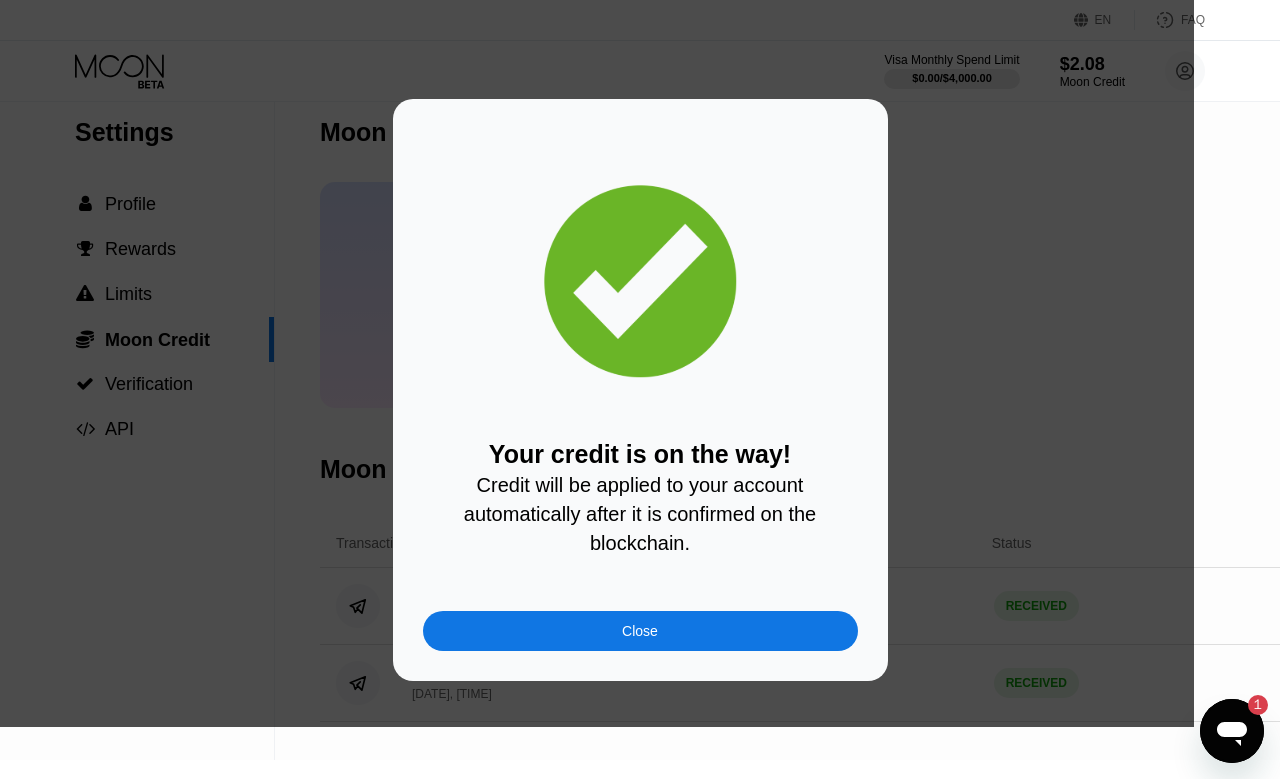 click on "Close" at bounding box center [640, 631] 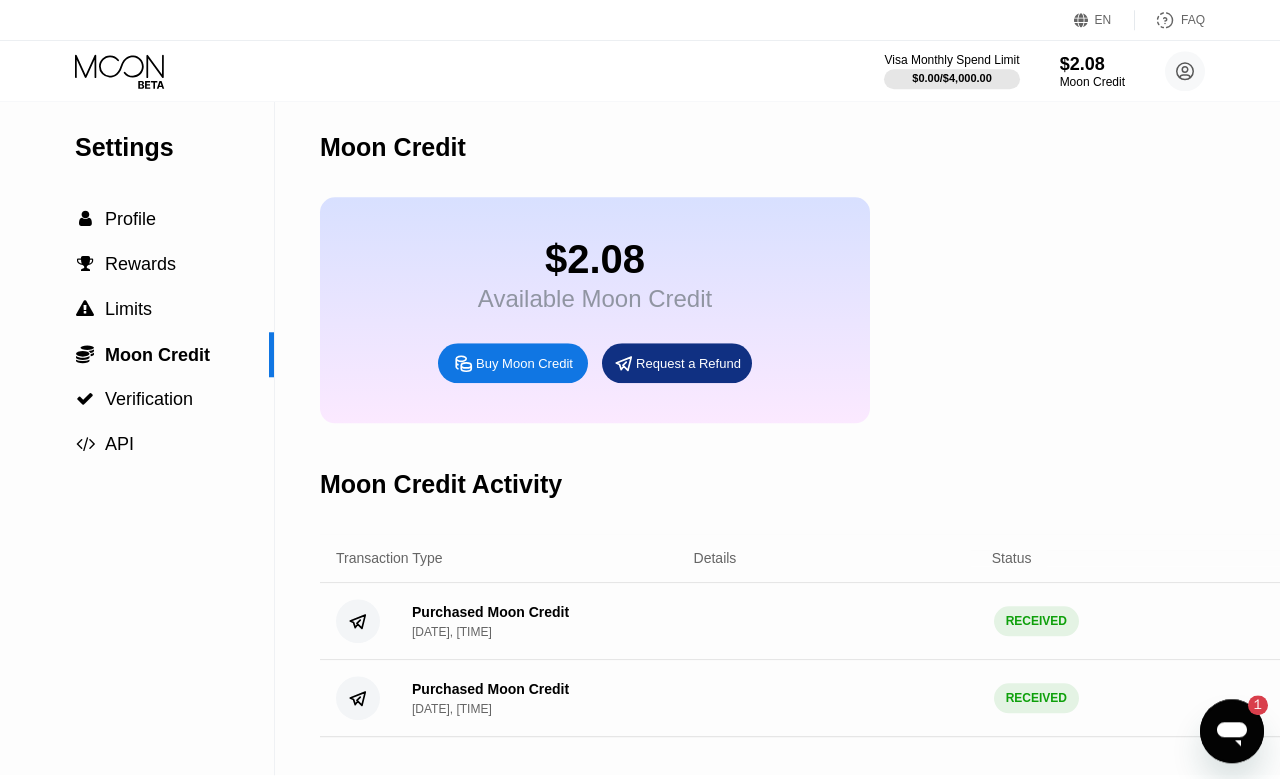 scroll, scrollTop: 0, scrollLeft: 0, axis: both 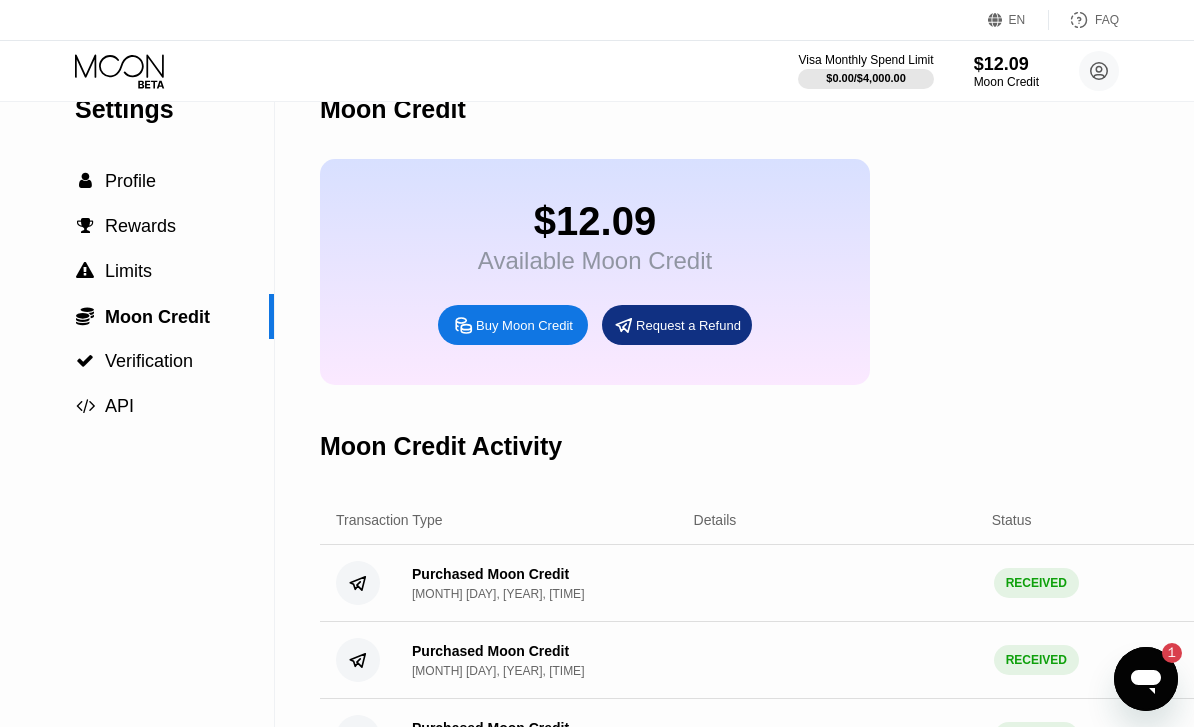 click 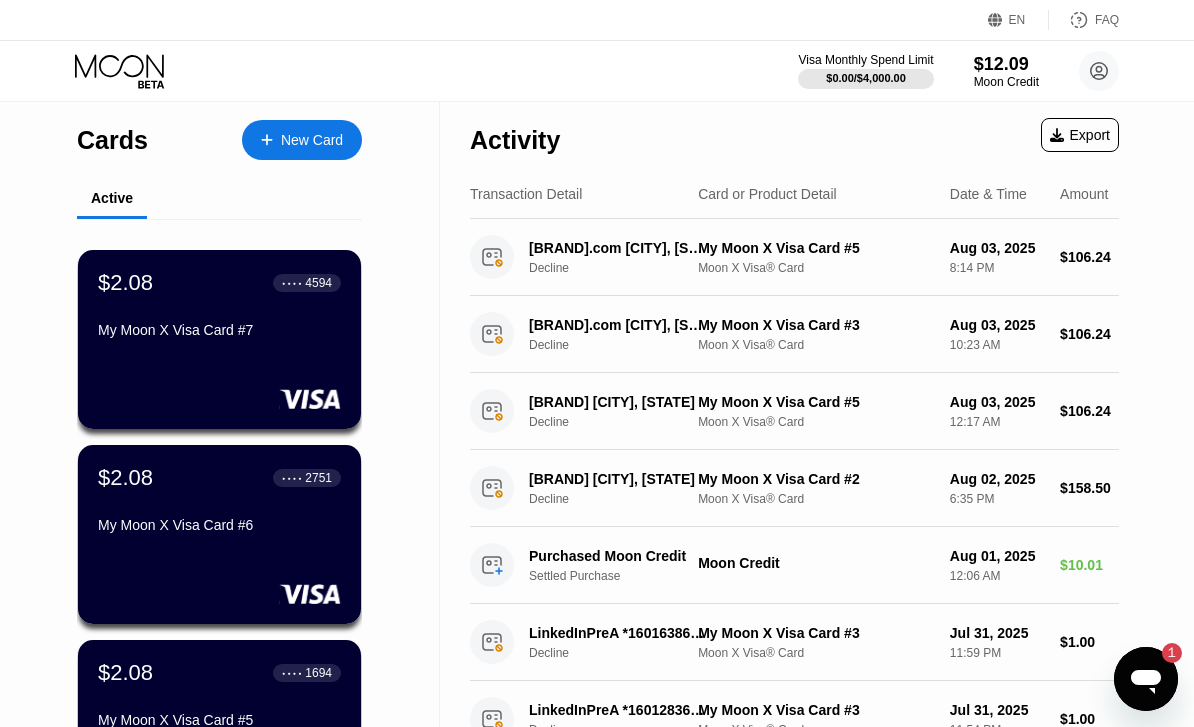 scroll, scrollTop: 0, scrollLeft: 0, axis: both 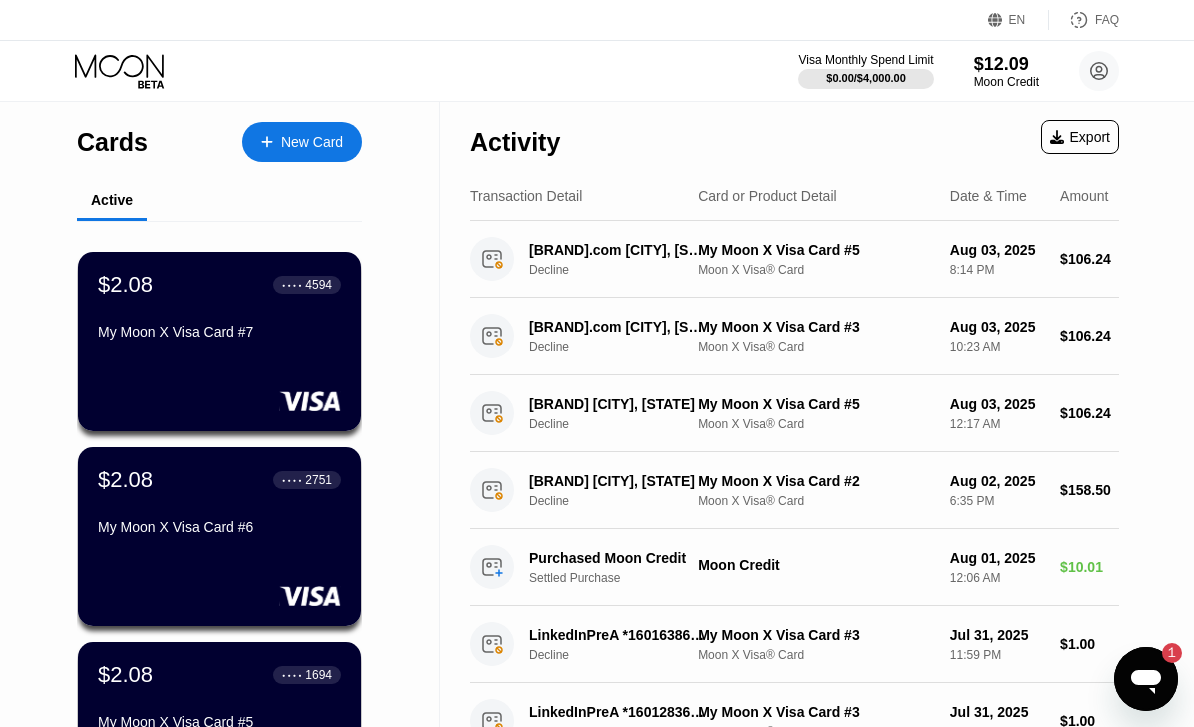 click on "New Card" at bounding box center [312, 142] 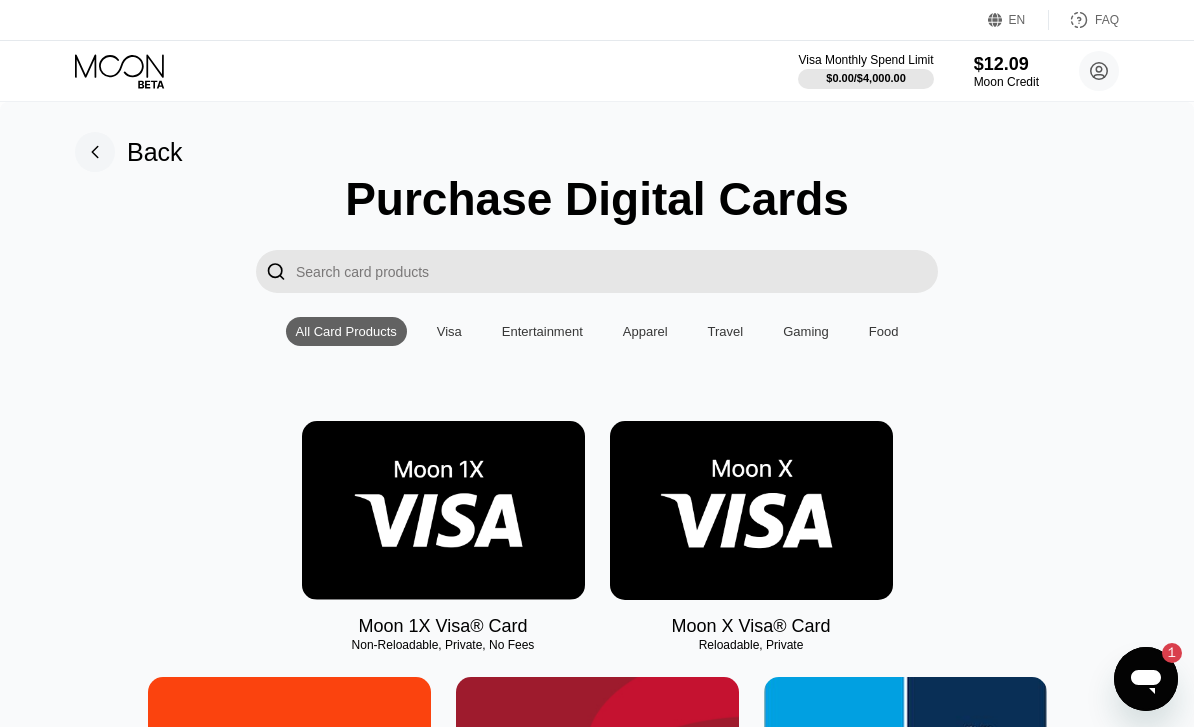 click at bounding box center (751, 510) 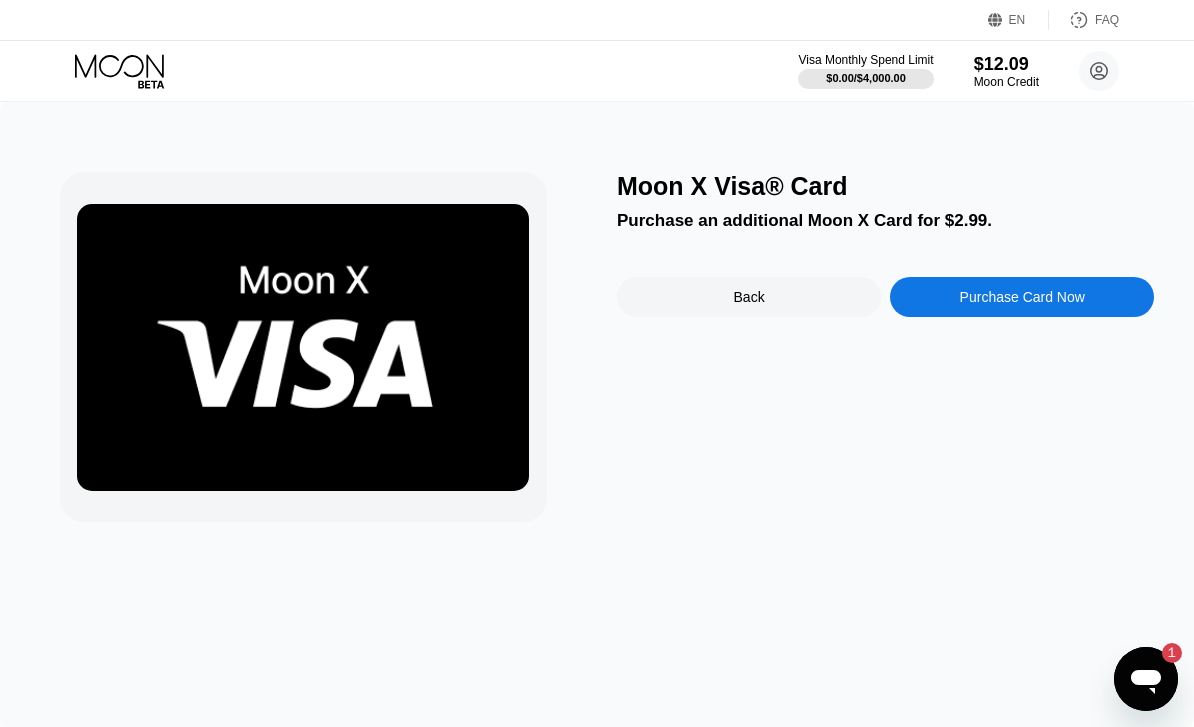click on "Purchase Card Now" at bounding box center (1022, 297) 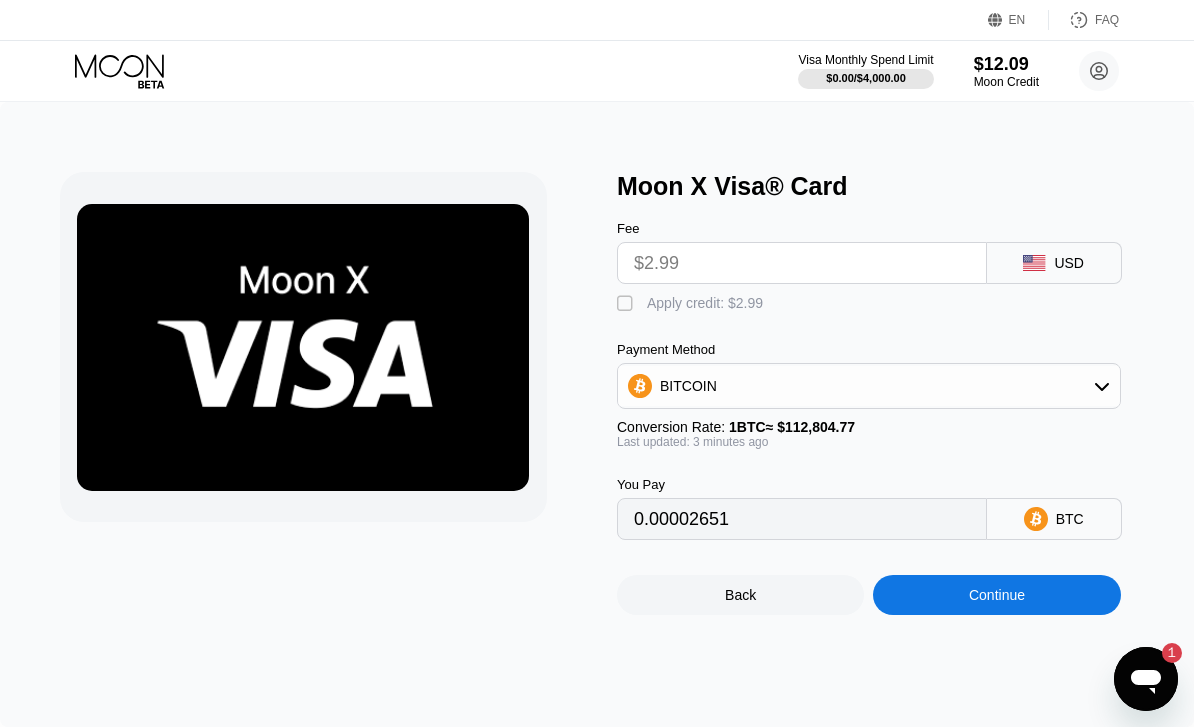click on " Apply credit: $2.99" at bounding box center (695, 304) 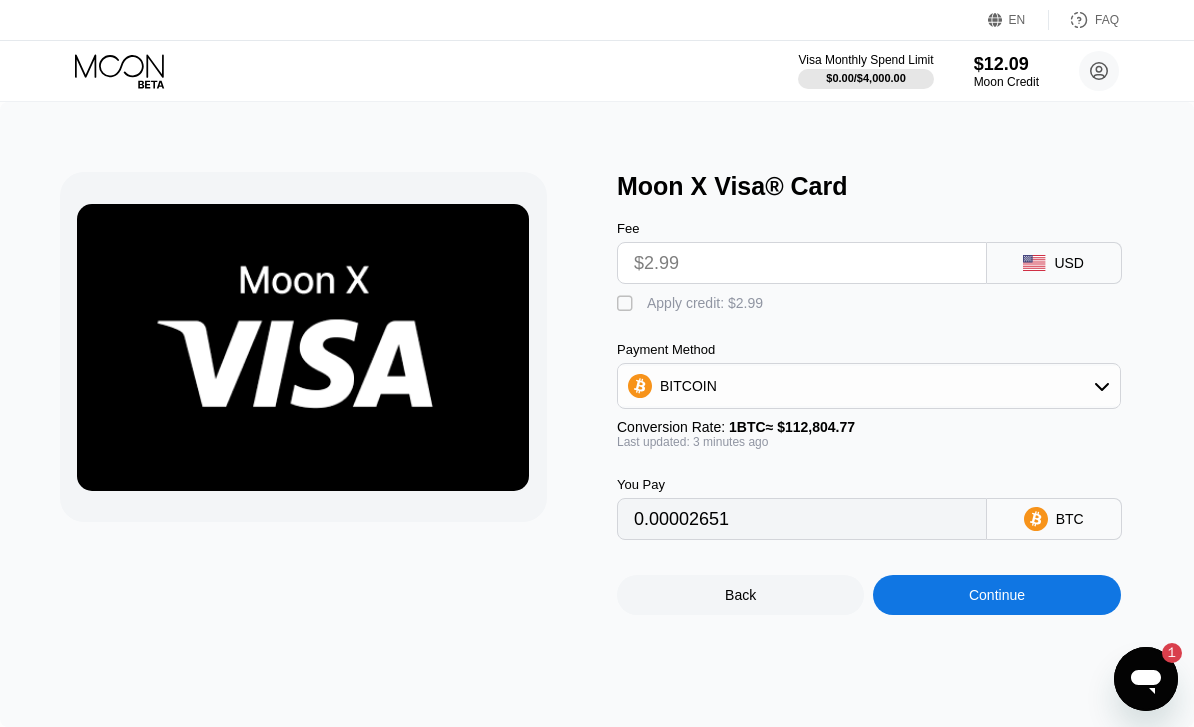 type on "0" 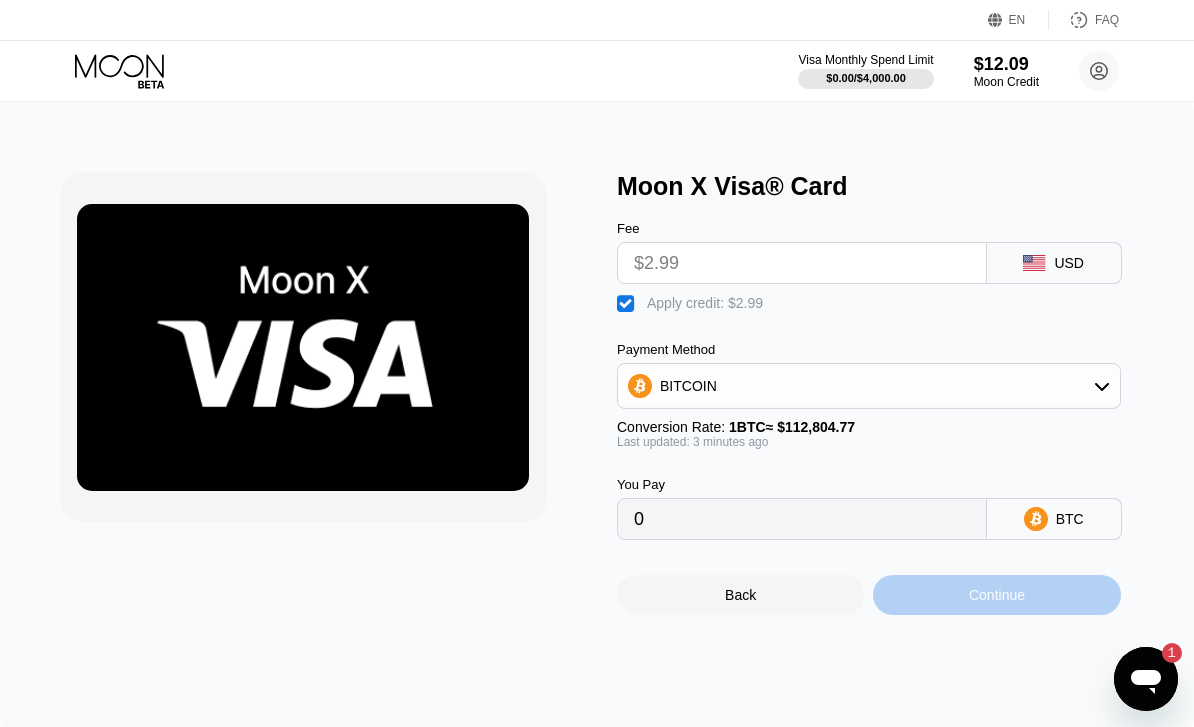click on "Continue" at bounding box center [996, 595] 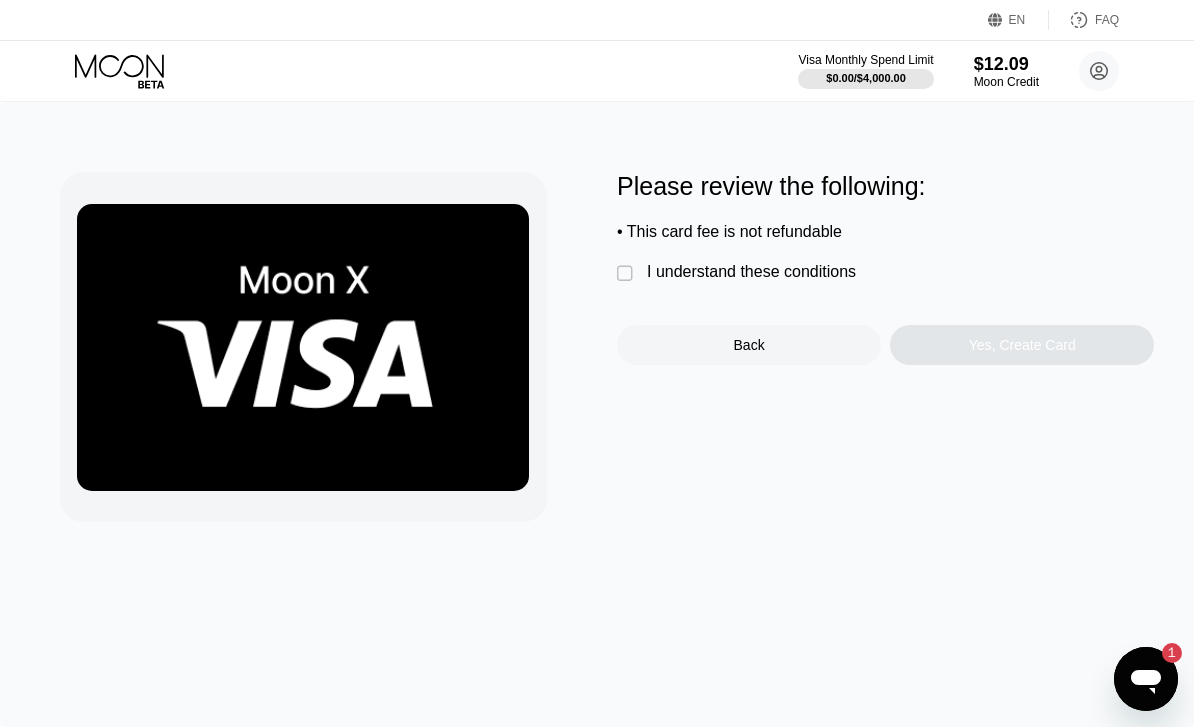 click on "" at bounding box center [627, 274] 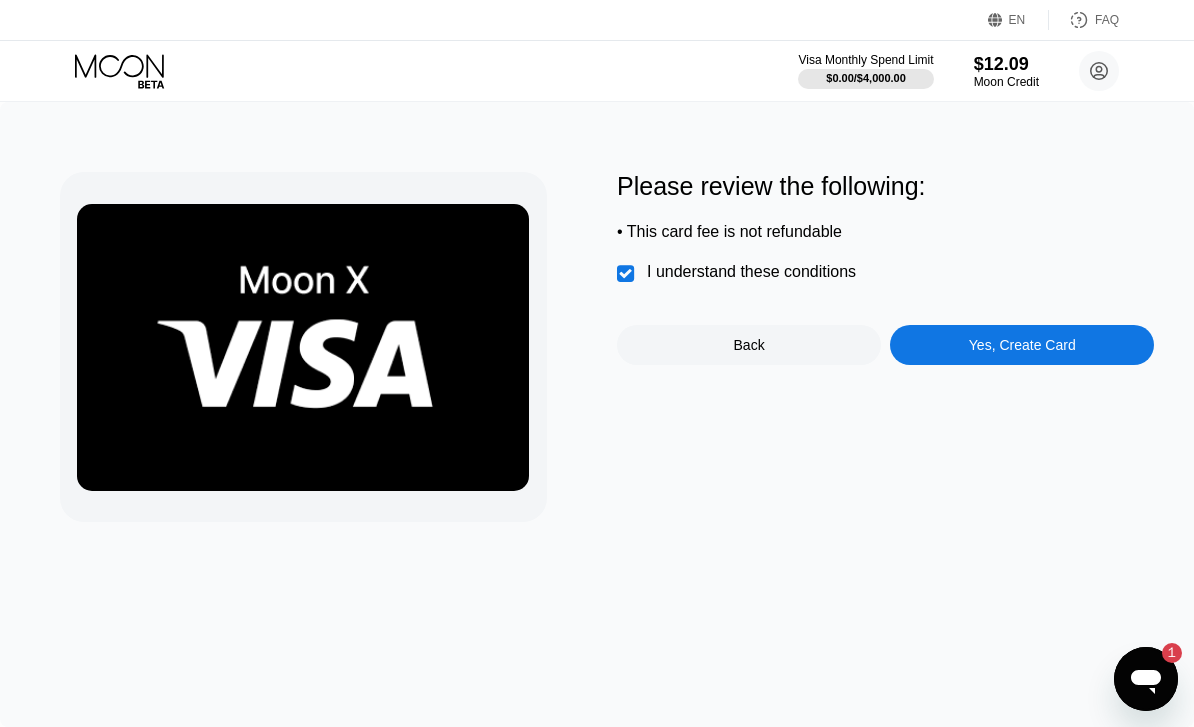 click on "Yes, Create Card" at bounding box center [1022, 345] 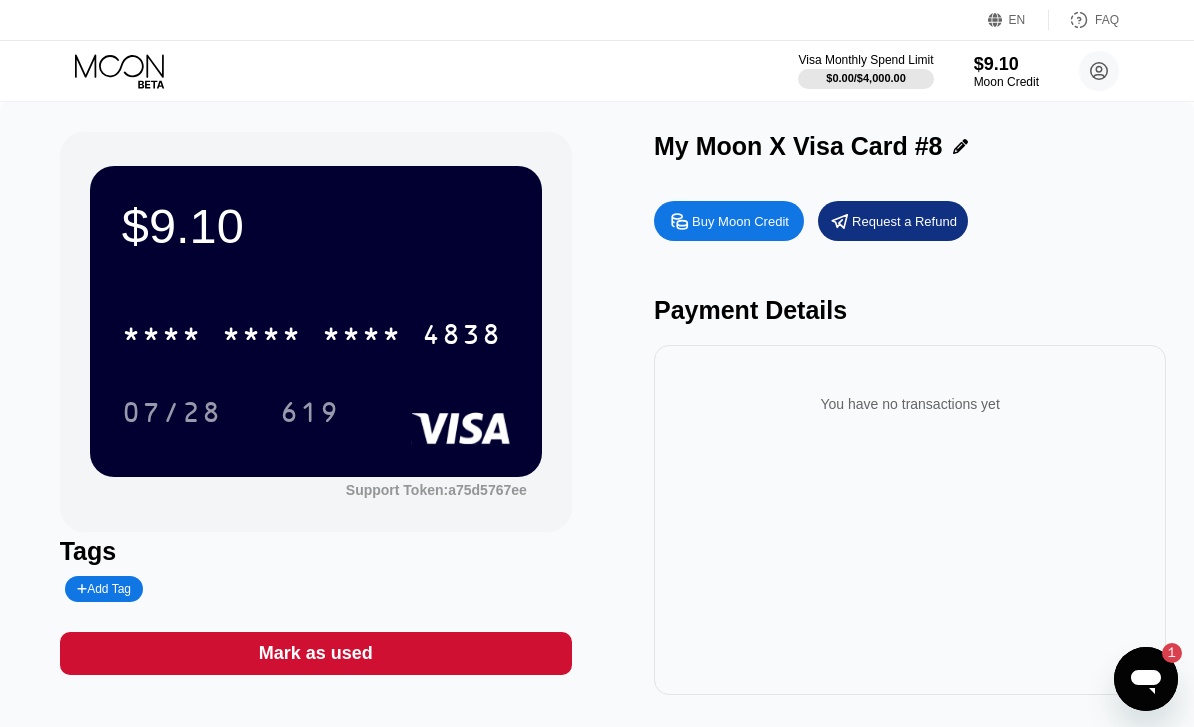 scroll, scrollTop: 0, scrollLeft: 0, axis: both 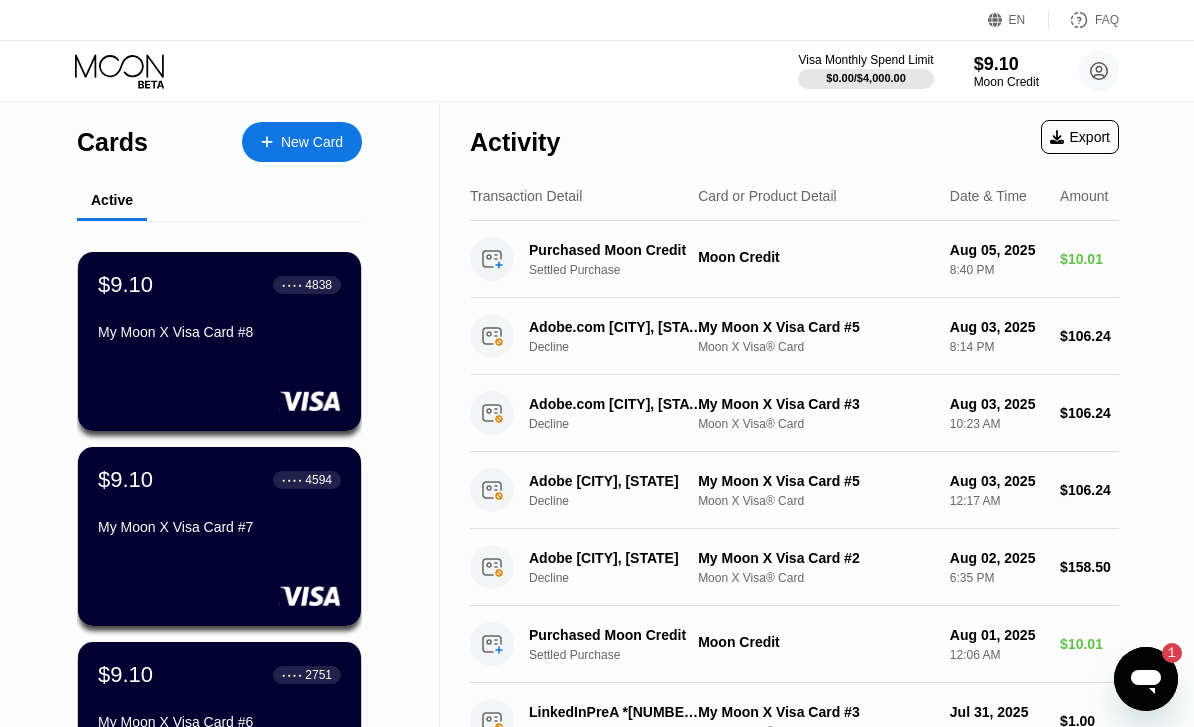 click on "My Moon X Visa Card #8" at bounding box center (219, 336) 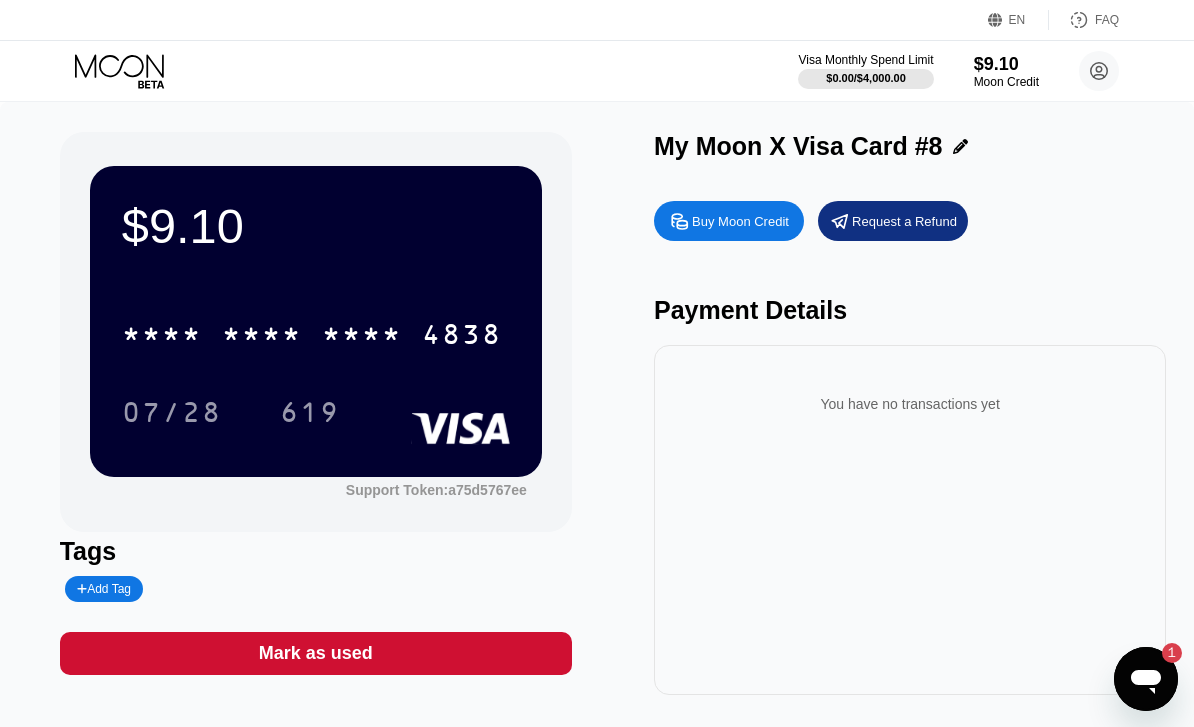 click on "* * * *" at bounding box center (362, 337) 